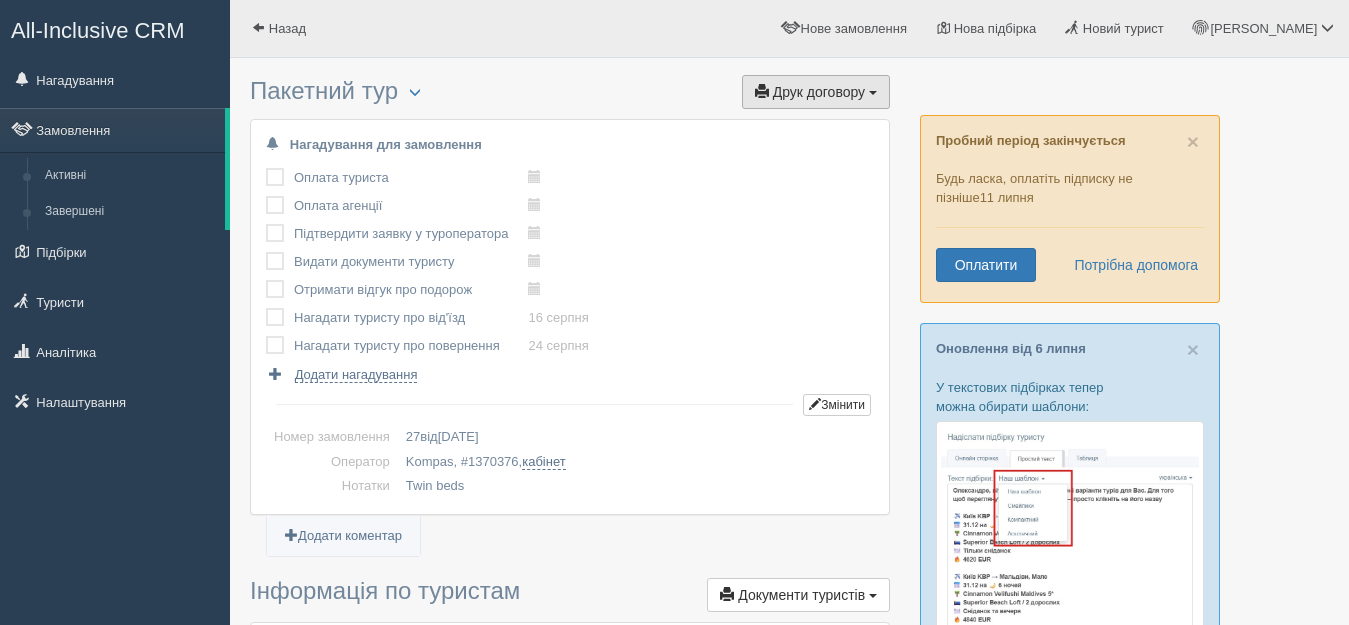 click on "Друк договору" at bounding box center [819, 92] 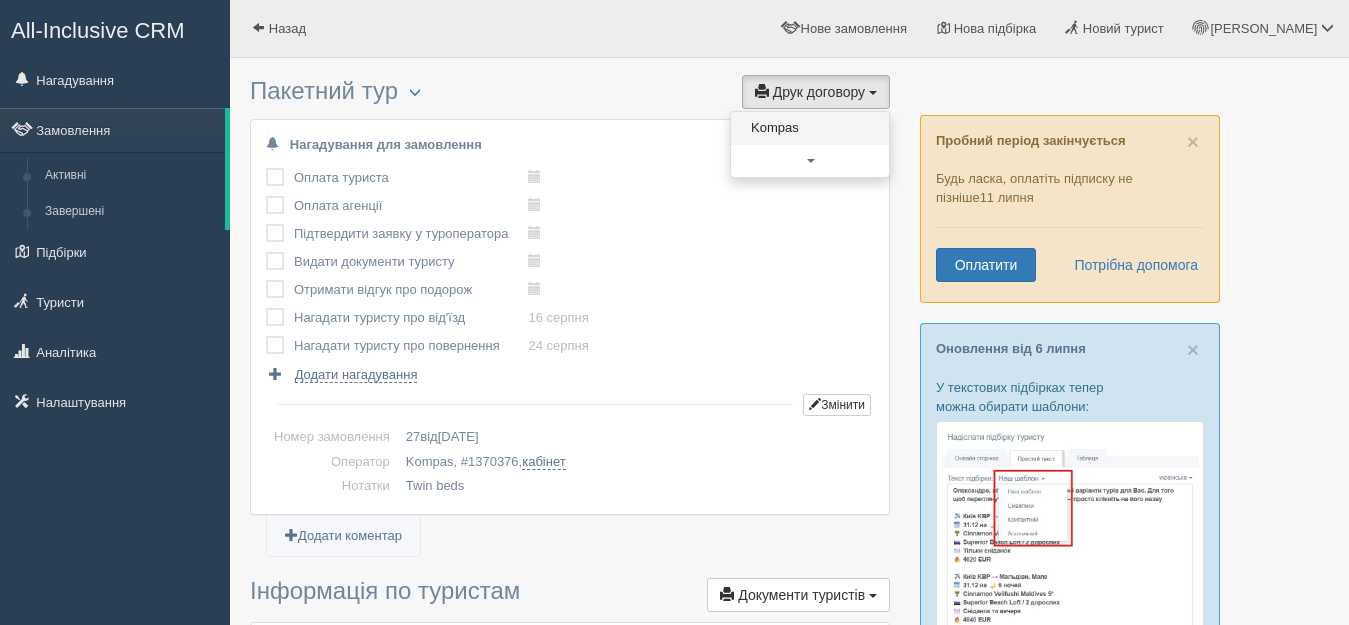 click on "Kompas" at bounding box center (810, 128) 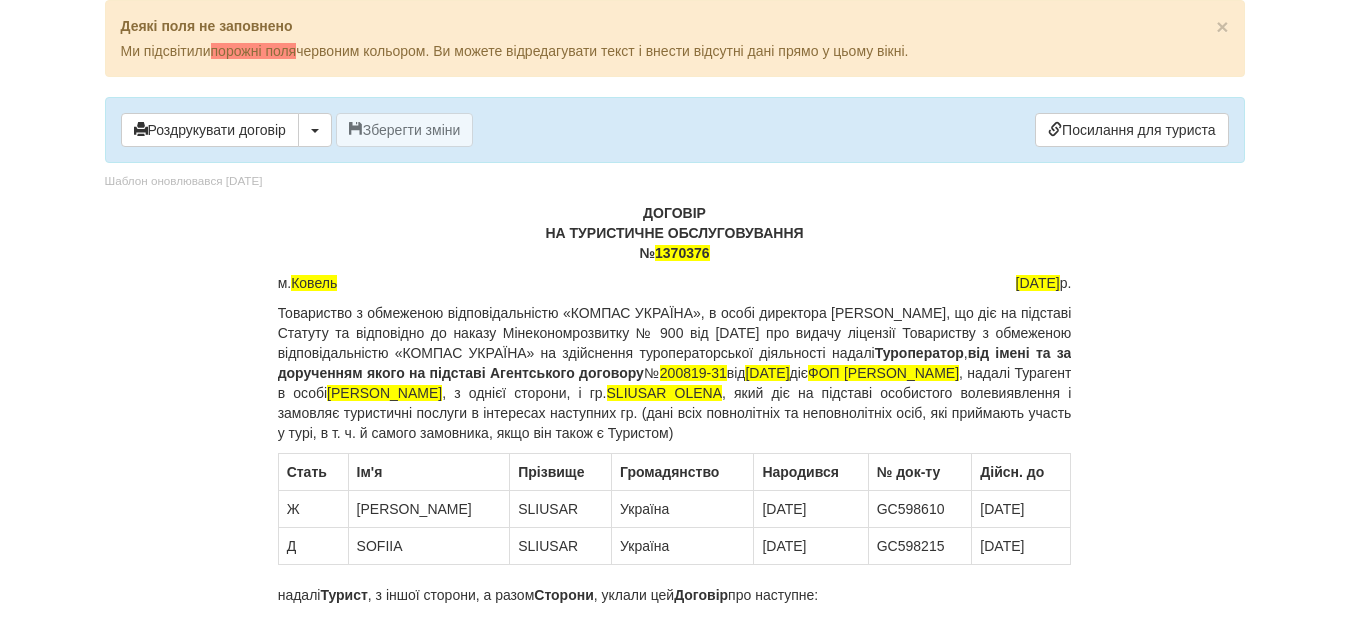 scroll, scrollTop: 0, scrollLeft: 0, axis: both 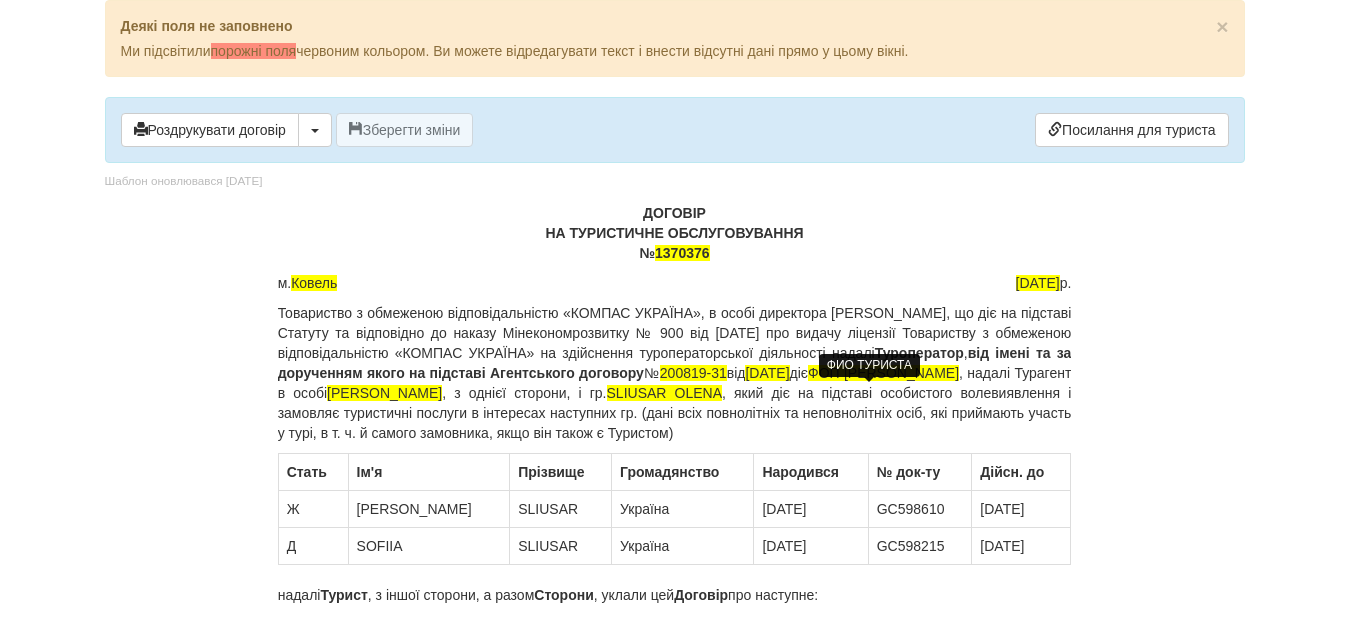 click on "SLIUSAR OLENA" at bounding box center (664, 393) 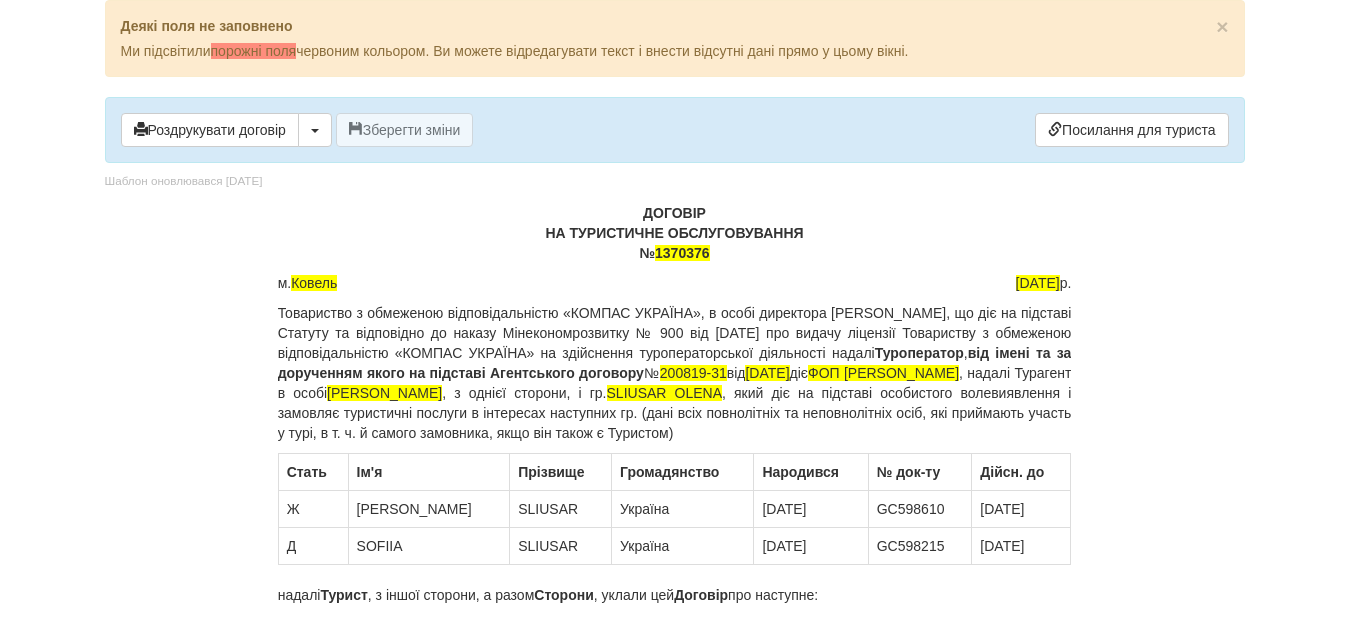 type 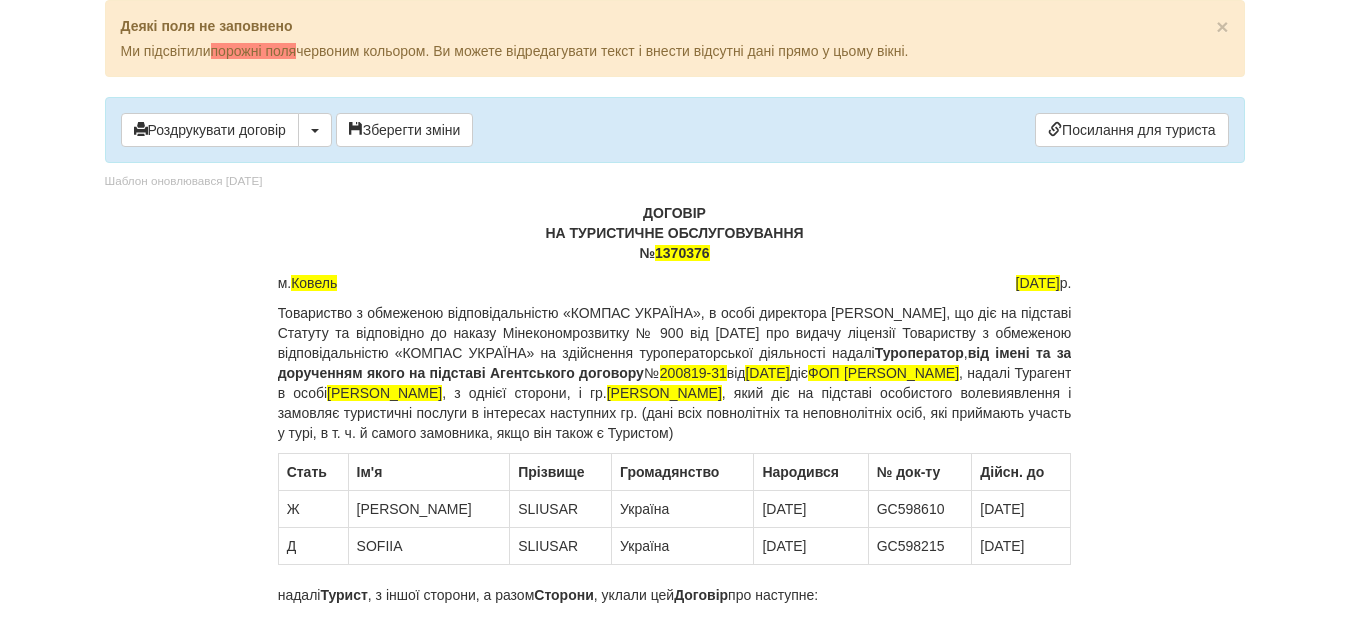click on "×
Деякі поля не заповнено
Ми підсвітили  порожні поля  червоним кольором.                Ви можете відредагувати текст і внести відсутні дані прямо у цьому вікні.
Роздрукувати договір
Скачати PDF
Зберегти зміни
Посилання для туриста
ДОГОВІР
№" at bounding box center (674, 312) 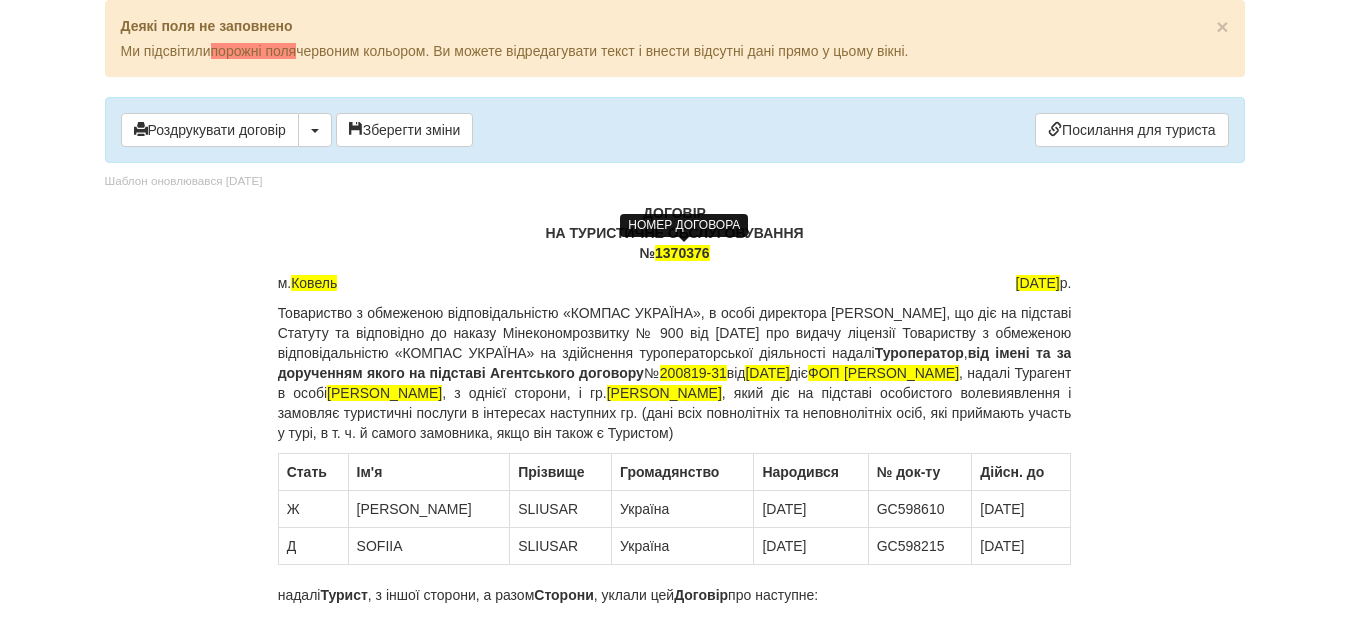 click on "1370376" at bounding box center [682, 253] 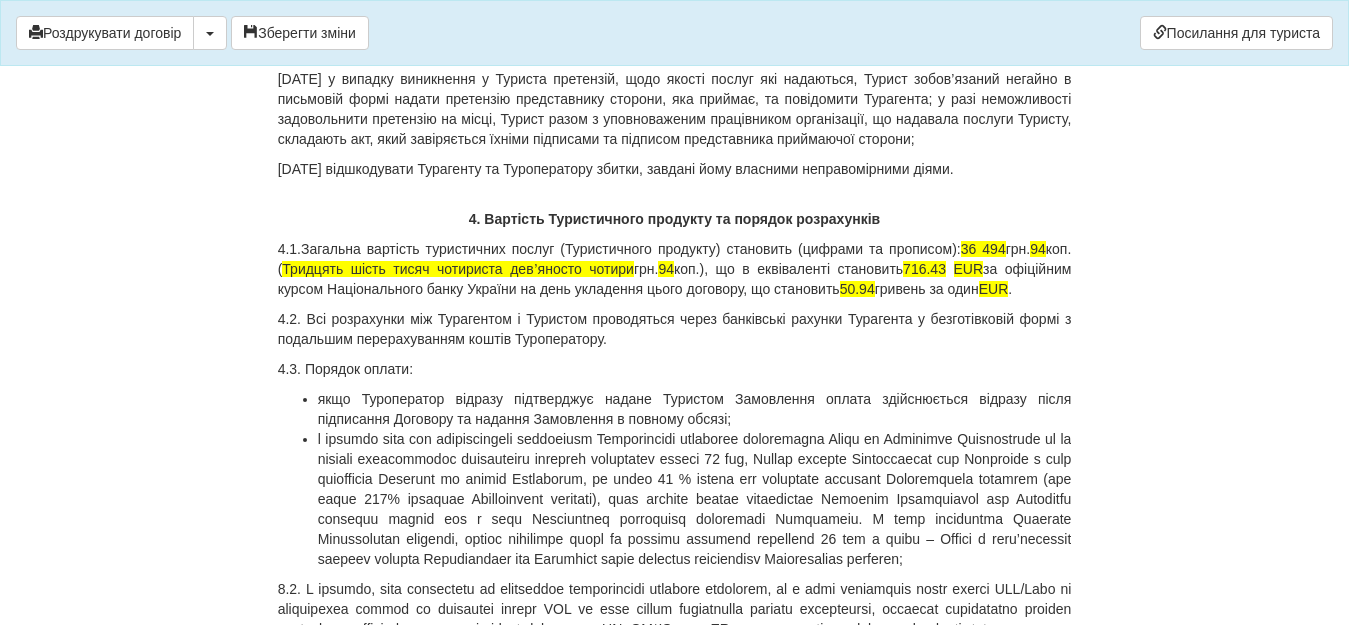 scroll, scrollTop: 5614, scrollLeft: 0, axis: vertical 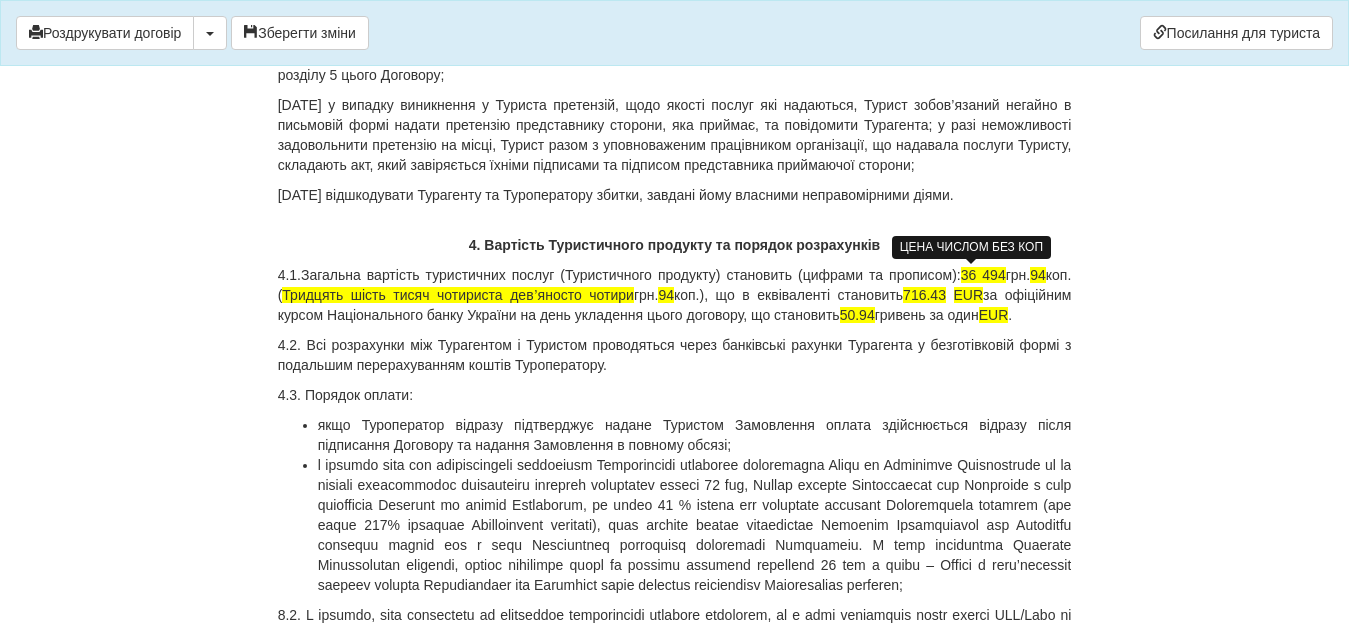 click on "36 494" at bounding box center (983, 275) 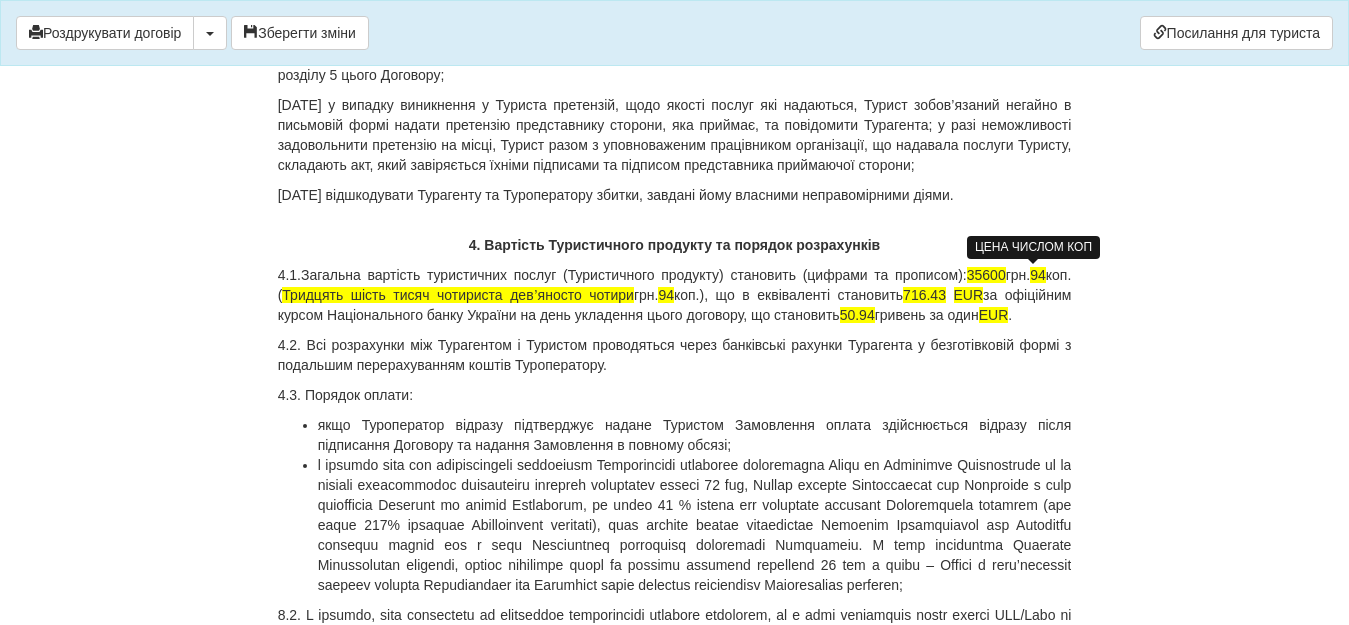 click on "94" at bounding box center (1038, 275) 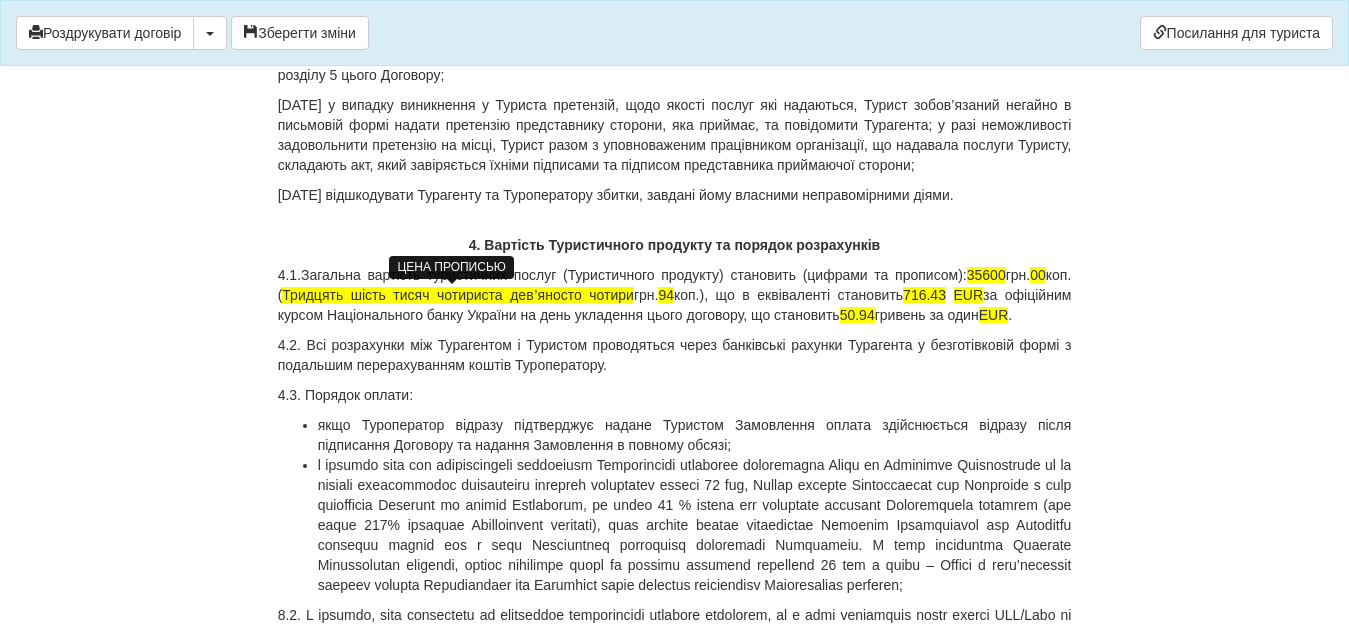 click on "Тридцять шість тисяч чотириста девʼяносто чотири" at bounding box center (458, 295) 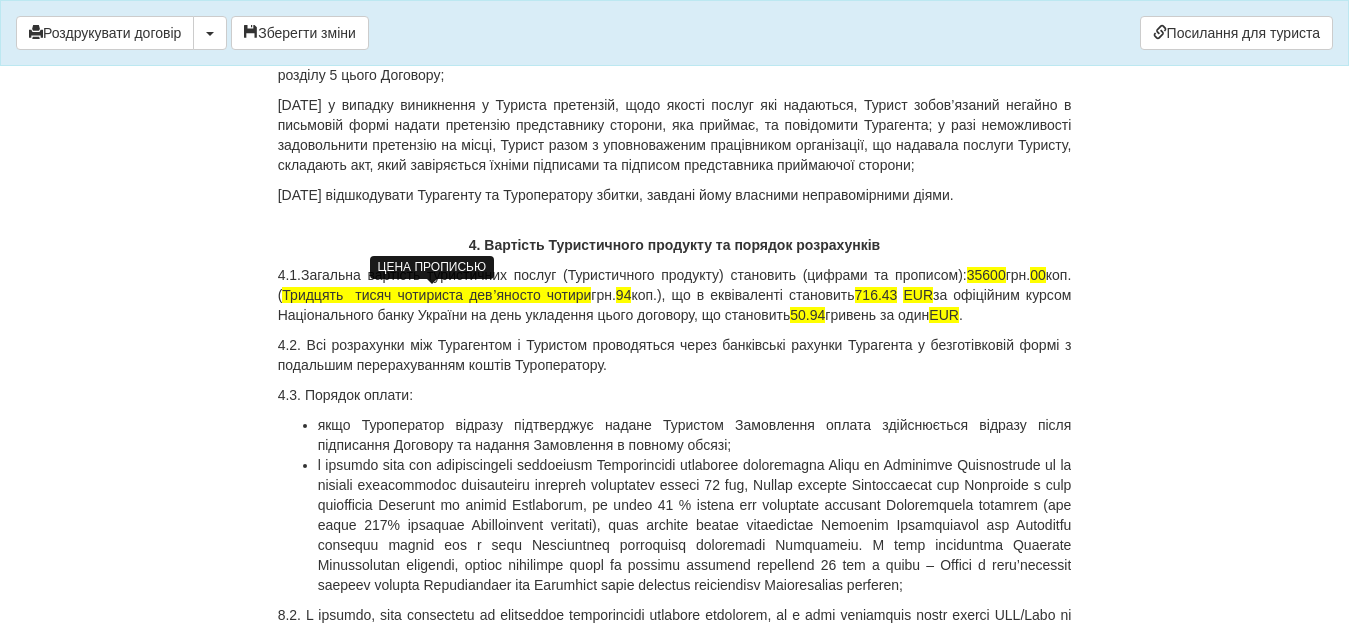click on "Тридцять  тисяч чотириста девʼяносто чотири" at bounding box center [436, 295] 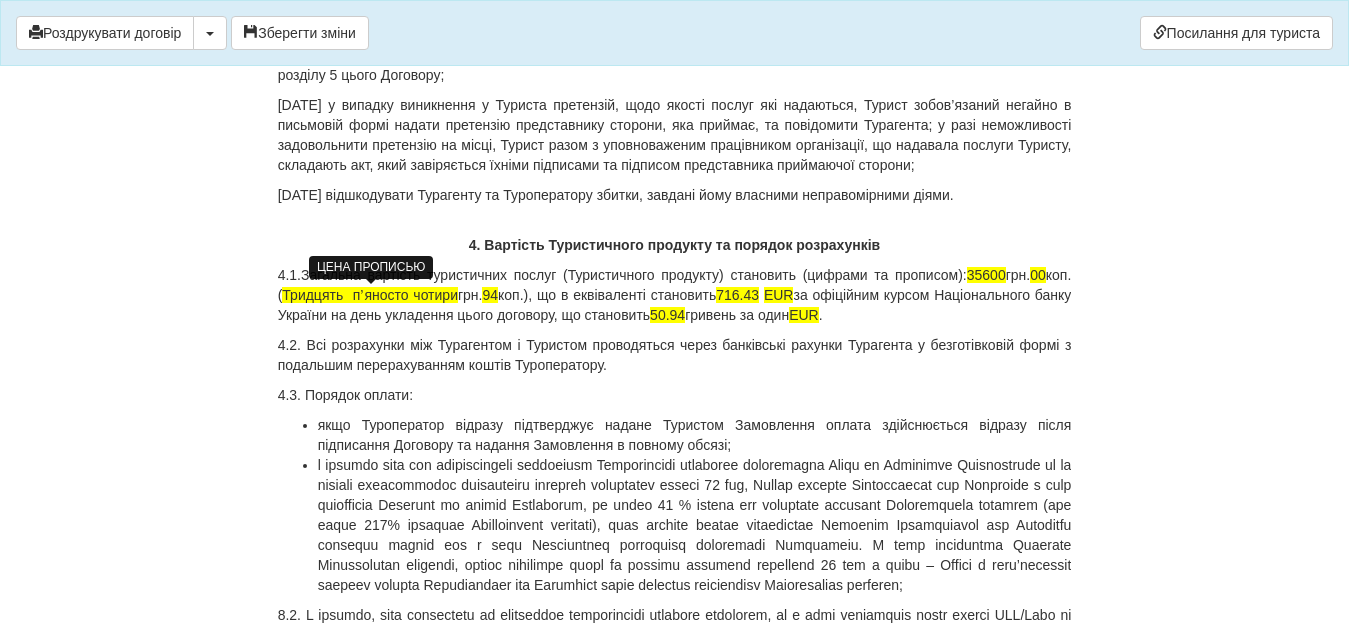click on "Тридцять  пʼяносто чотири" at bounding box center [370, 295] 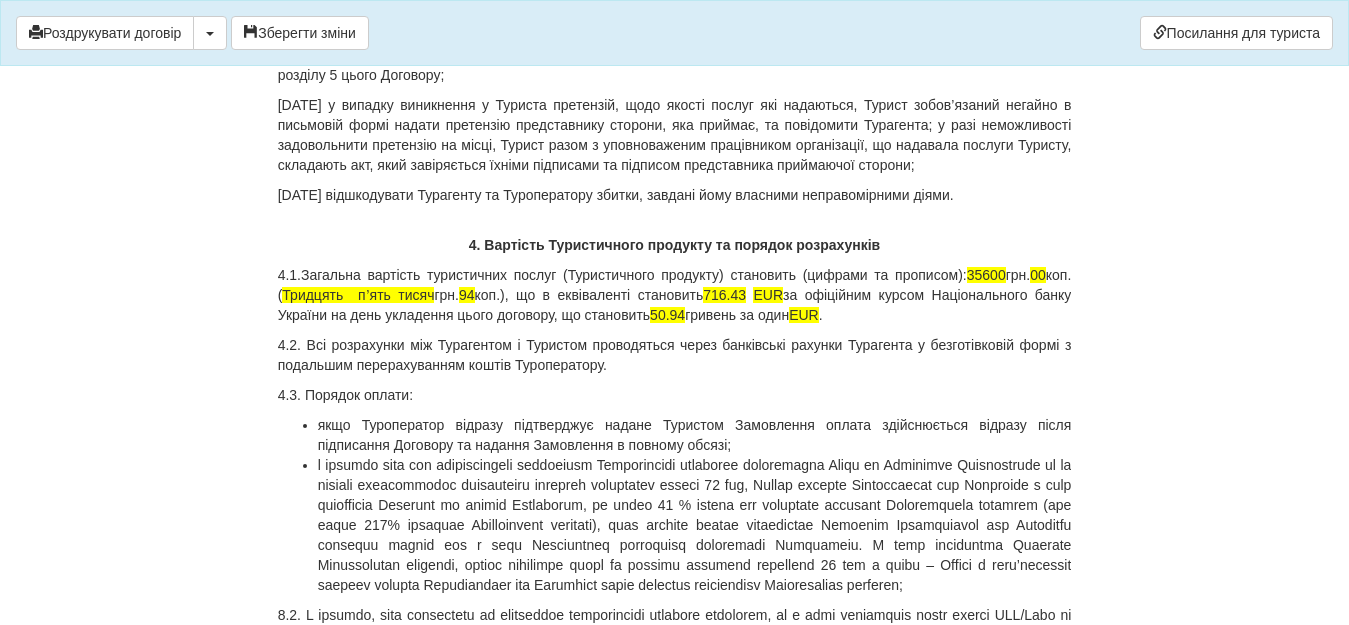 click on "4.1.Загальна  вартість  туристичних  послуг (Туристичного продукту)  становить (цифрами та прописом):  35600  грн.  00  коп. ( Тридцять  пʼять тисяч   грн.  94  коп.), що в еквіваленті становить  716.43   EUR  за офіційним курсом Національного банку України на день укладення цього договору, що становить  50.94  гривень за один  EUR ." at bounding box center [675, 295] 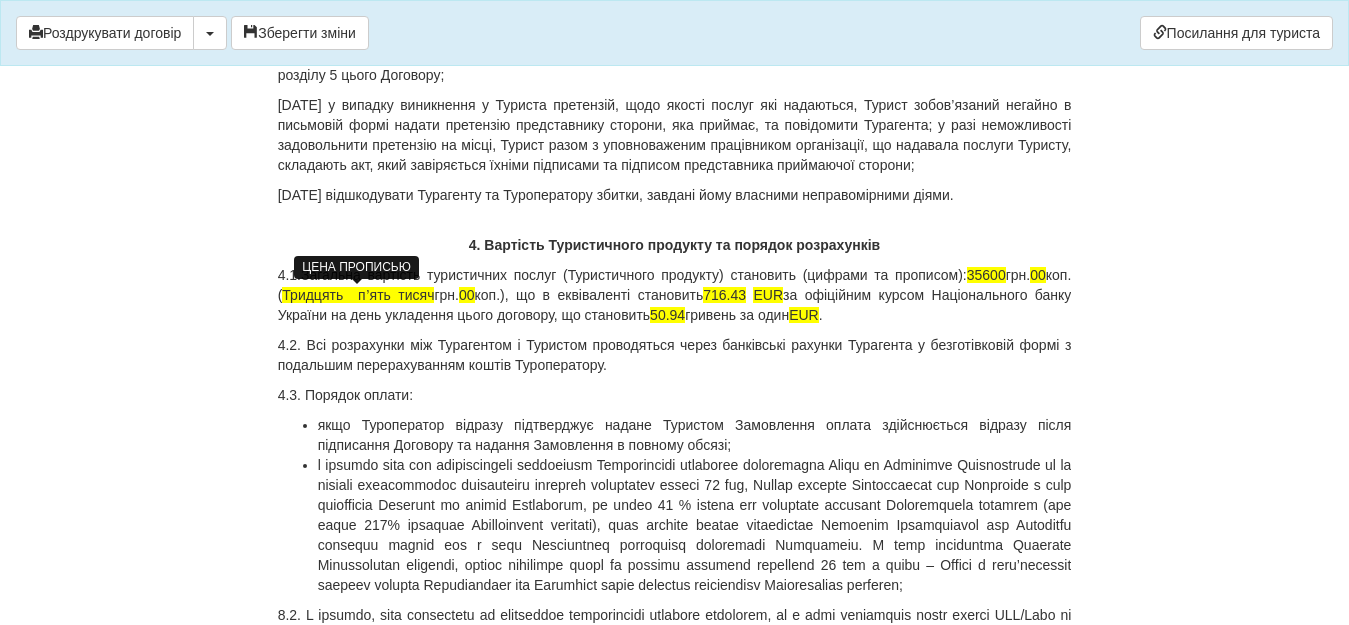 click on "Тридцять  пʼять тисяч" at bounding box center [358, 295] 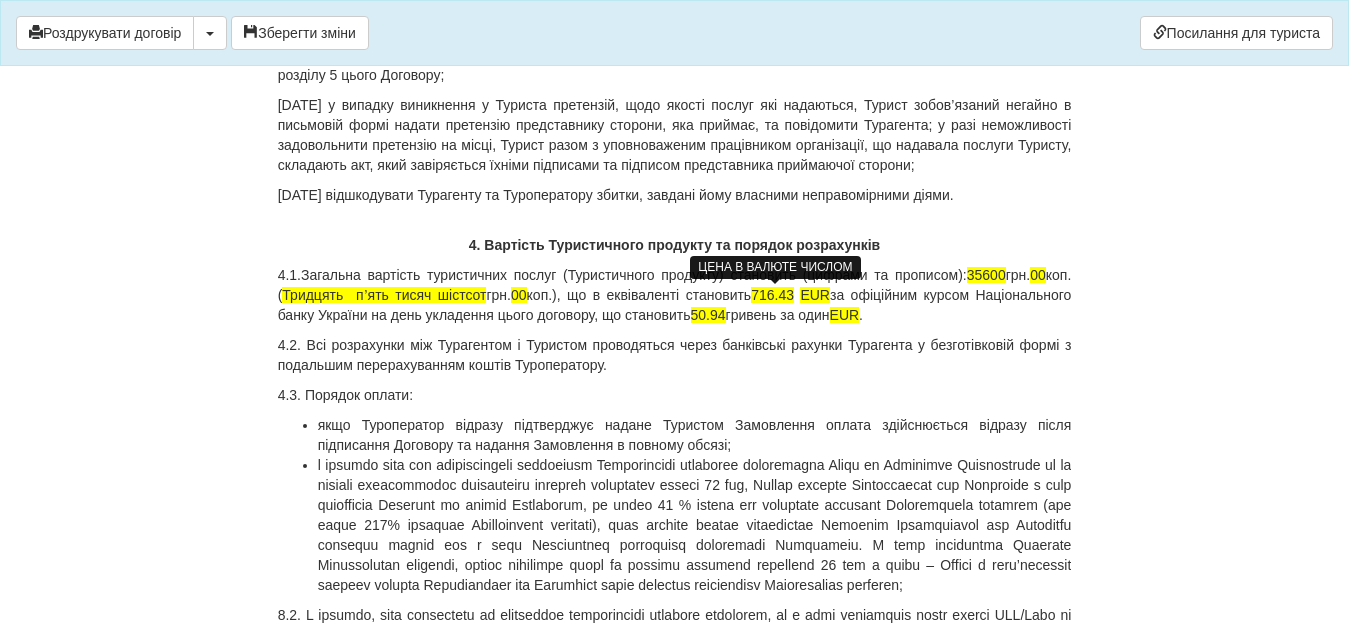 click on "716.43" at bounding box center (772, 295) 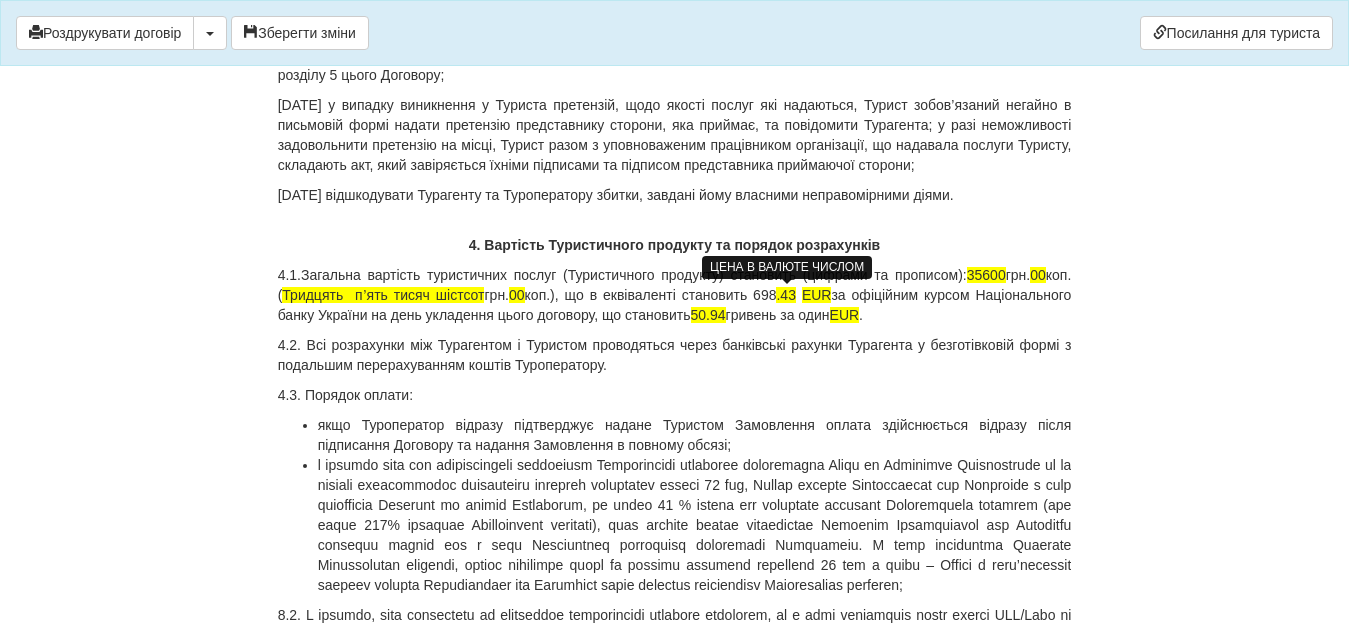 click on ".43" at bounding box center [785, 295] 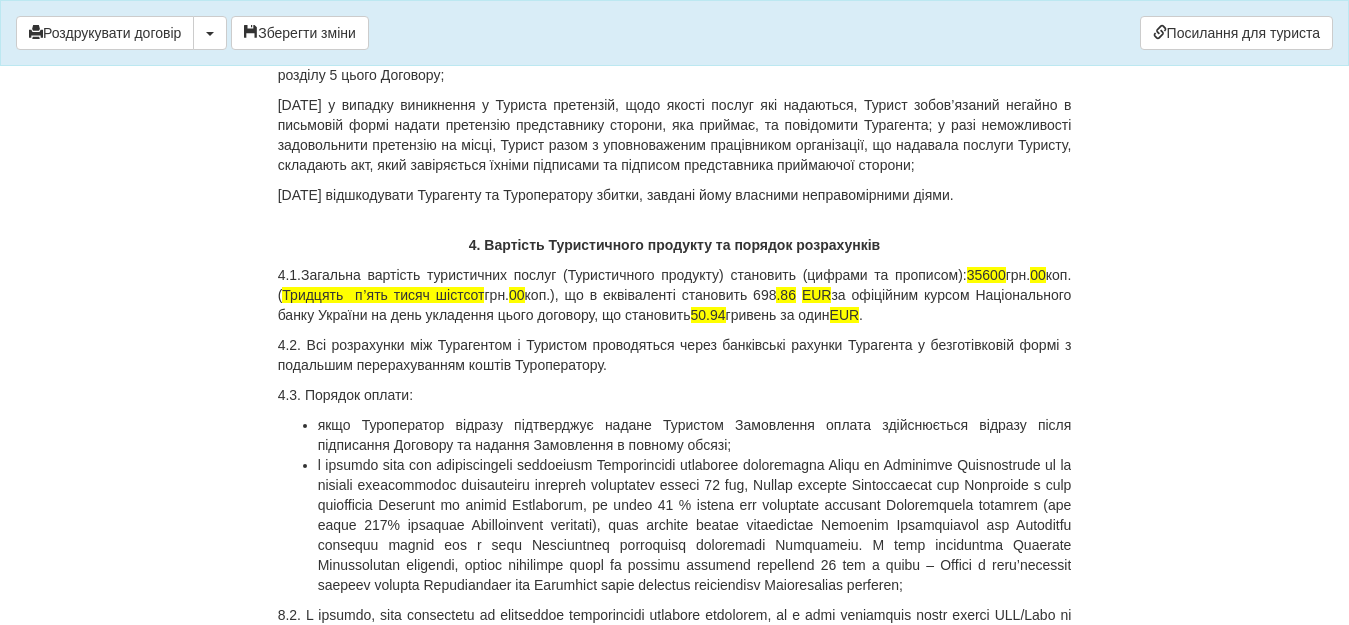 scroll, scrollTop: 6161, scrollLeft: 0, axis: vertical 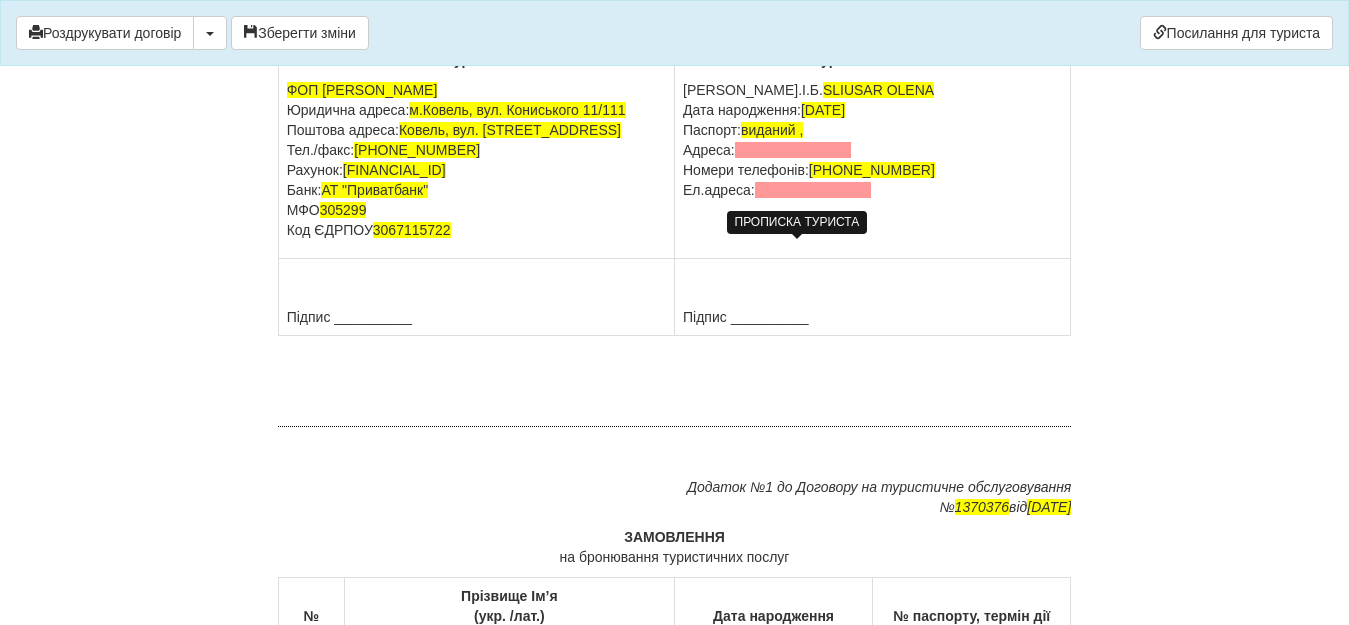 click at bounding box center (793, 150) 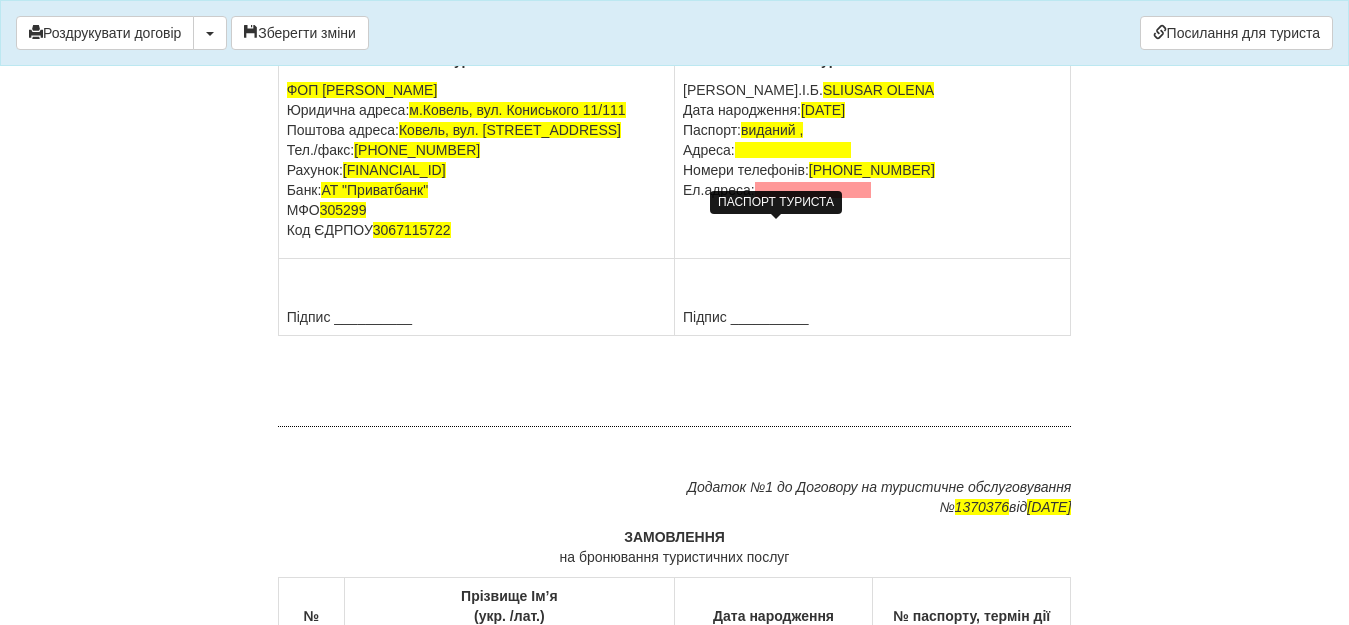 click on "виданий ," at bounding box center [772, 130] 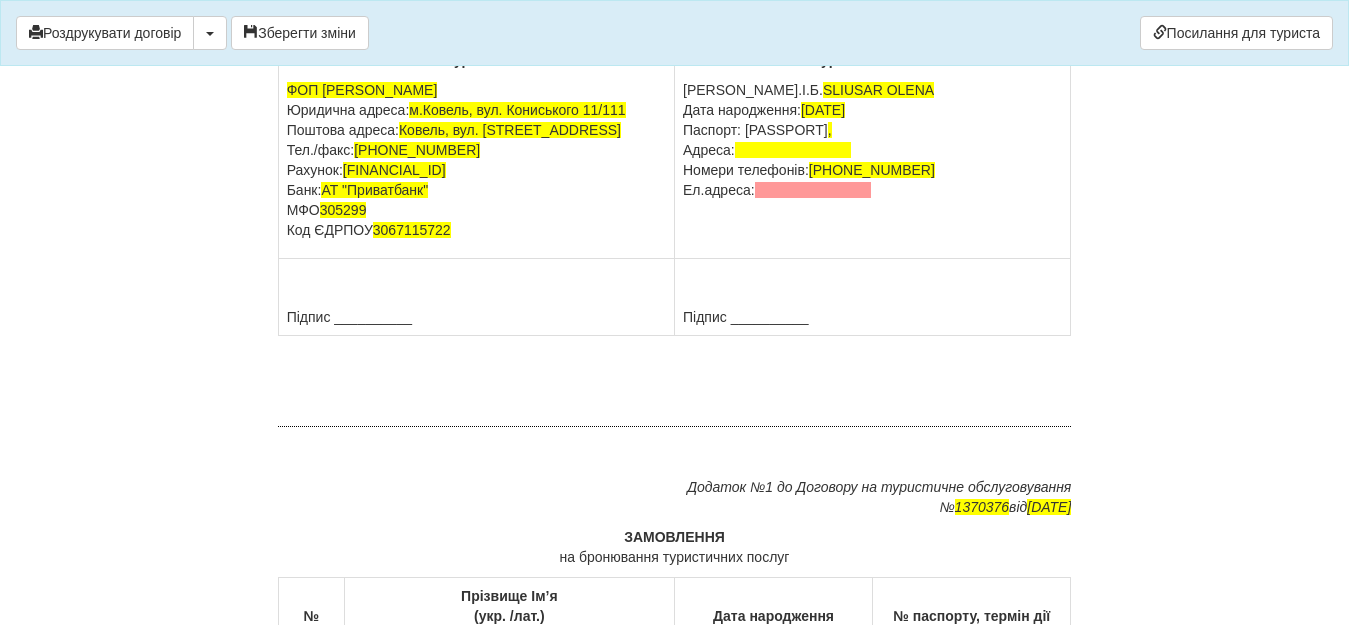 click on "П.І.Б.  SLIUSAR OLENA
Дата народження:  22.08.1976
Паспорт: GC598610  ,
Адреса:
Номери телефонів:  +380 66 135 4217
Ел.адреса:" at bounding box center [872, 140] 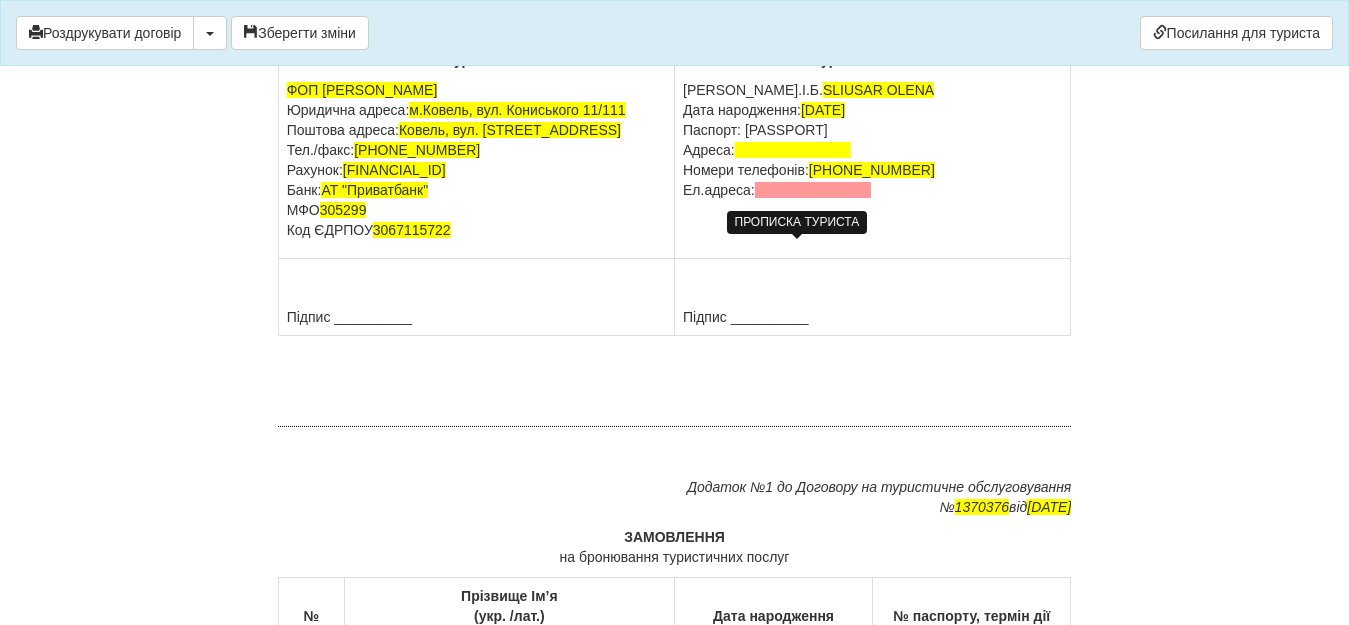 click at bounding box center [793, 150] 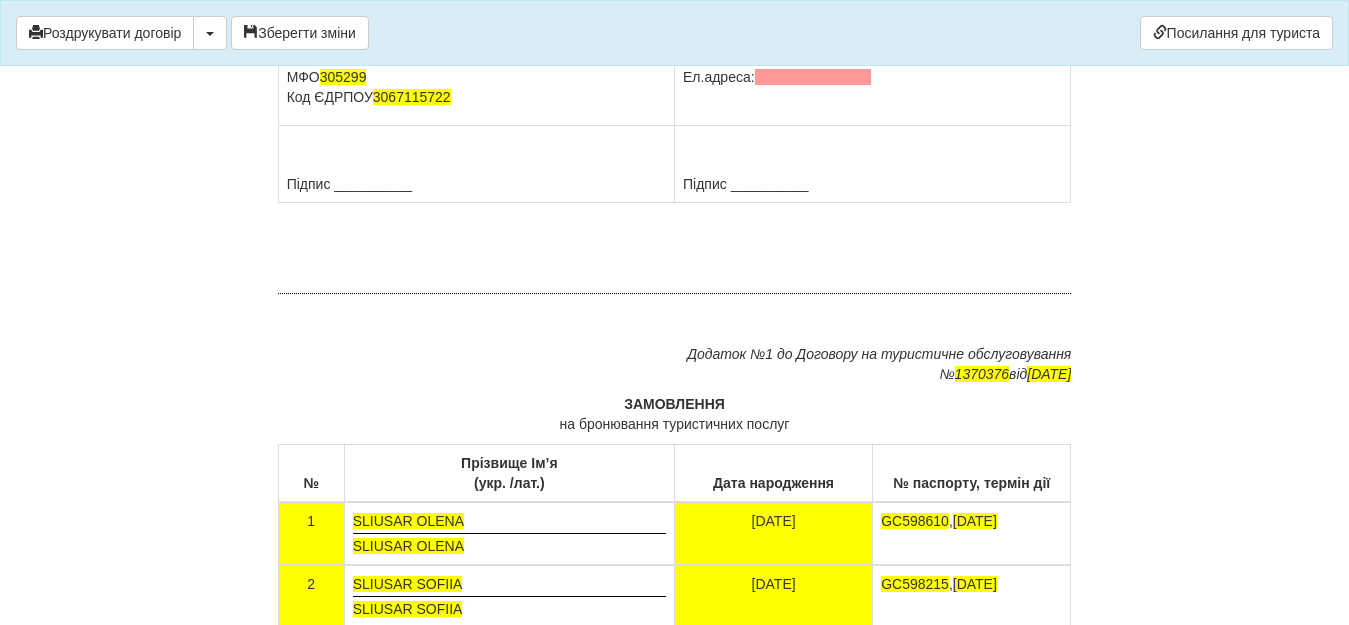 scroll, scrollTop: 11628, scrollLeft: 0, axis: vertical 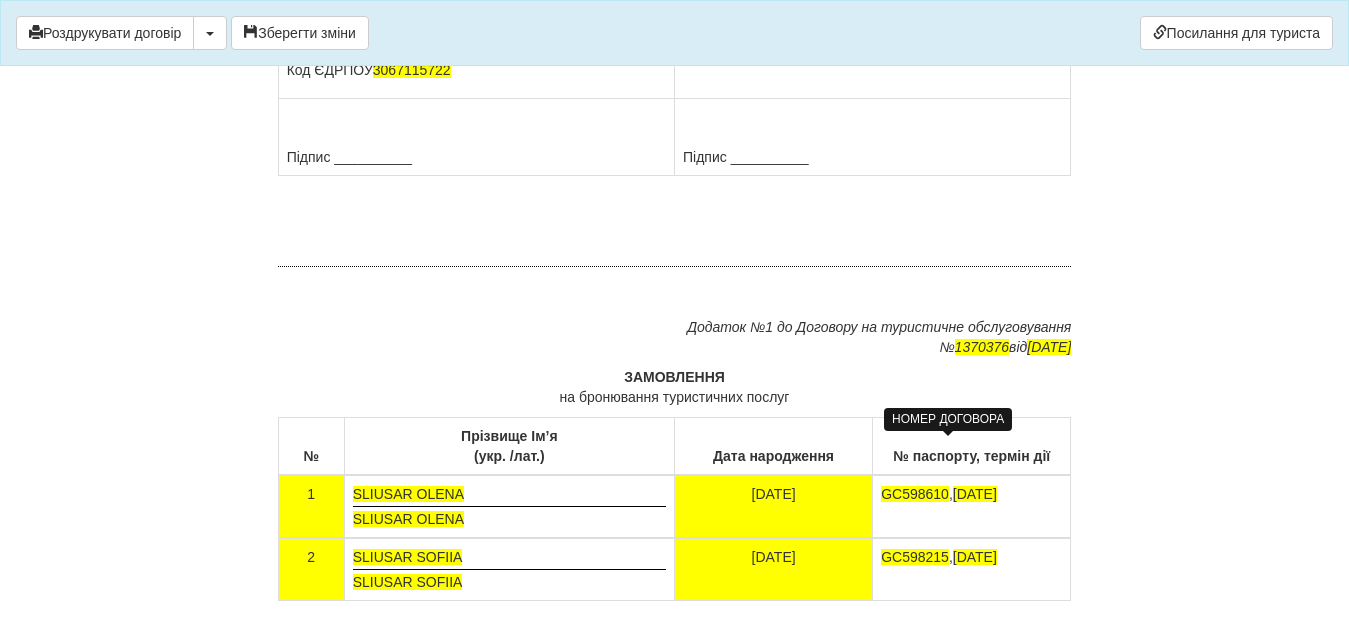 click on "1370376" at bounding box center (982, 347) 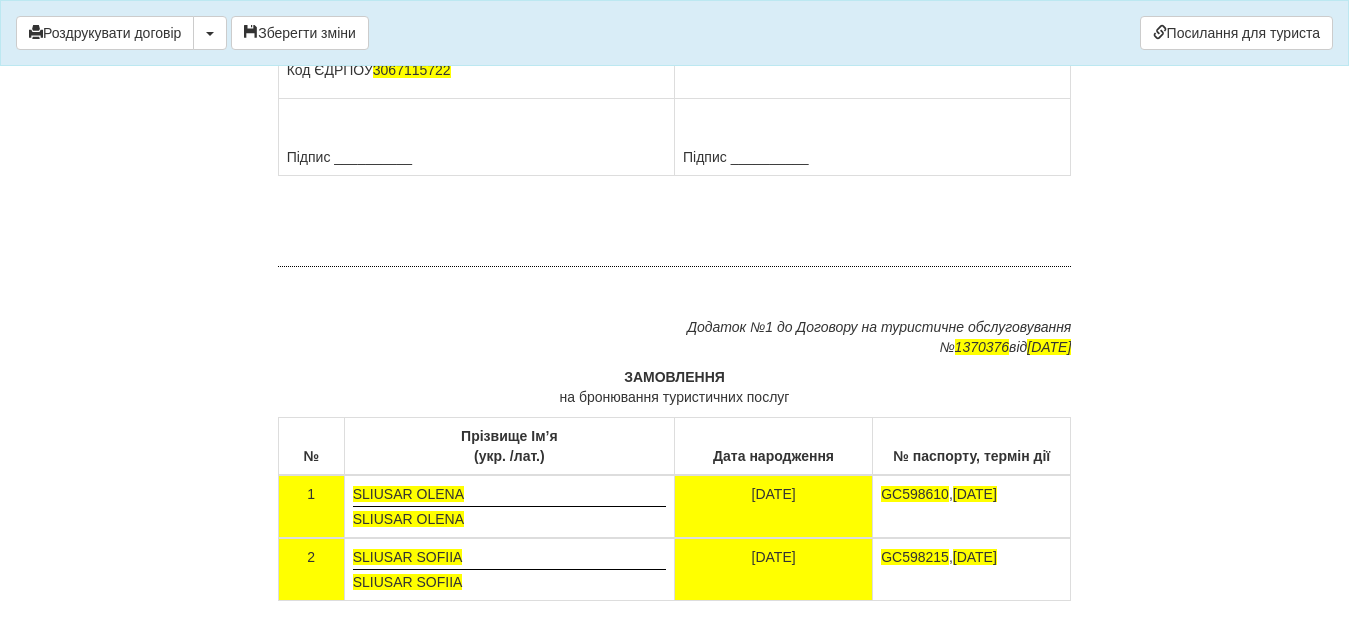 click on "Додаток №1  до Договору на туристичне обслуговування
№  1370376  від  02.07.2025" at bounding box center [675, 337] 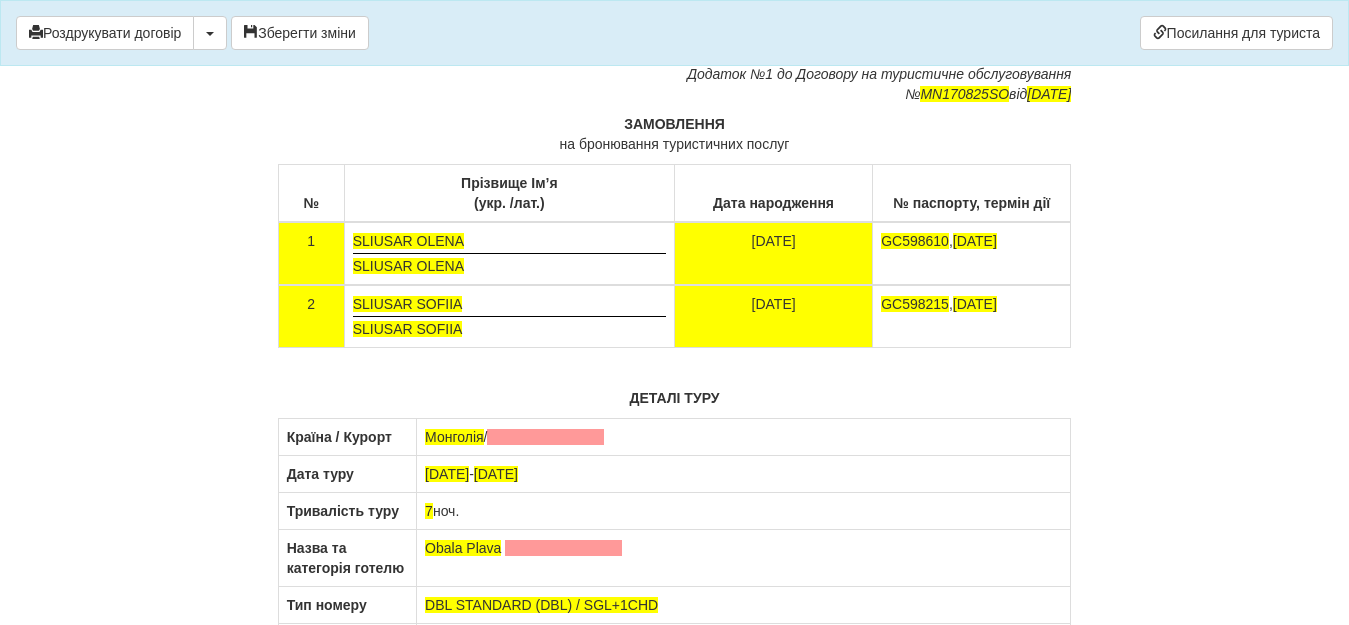 scroll, scrollTop: 11894, scrollLeft: 0, axis: vertical 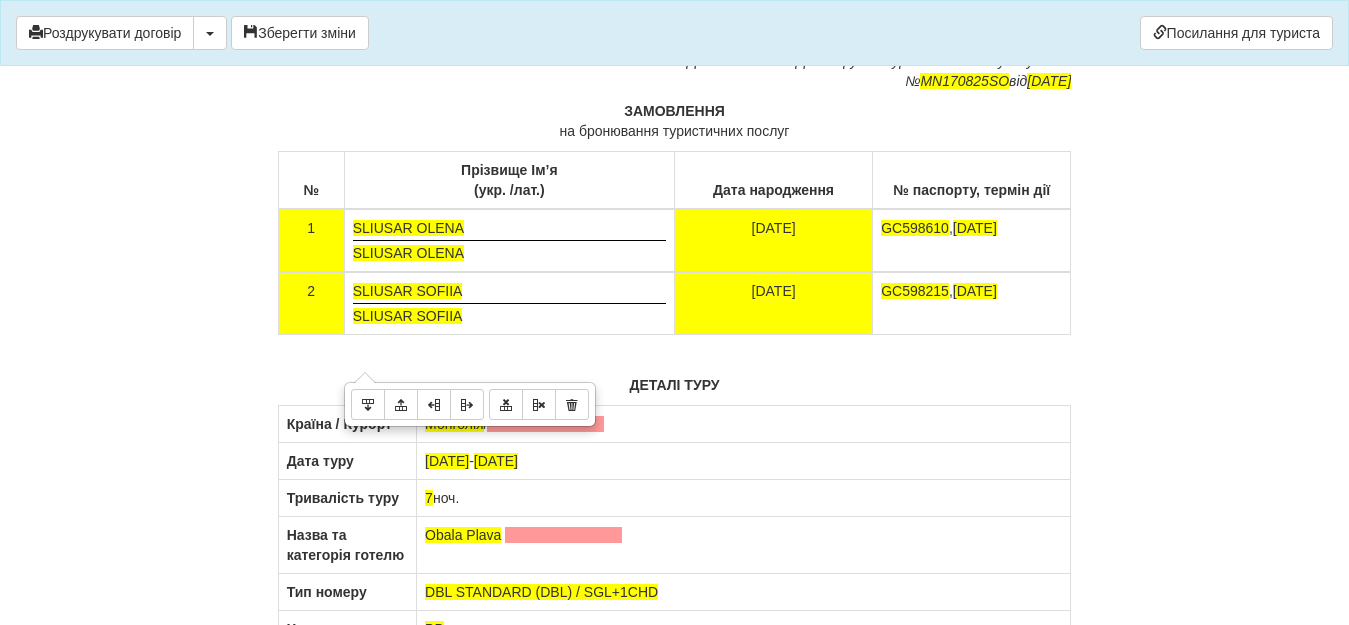 click on "SLIUSAR OLENA
SLIUSAR OLENA" at bounding box center (509, 240) 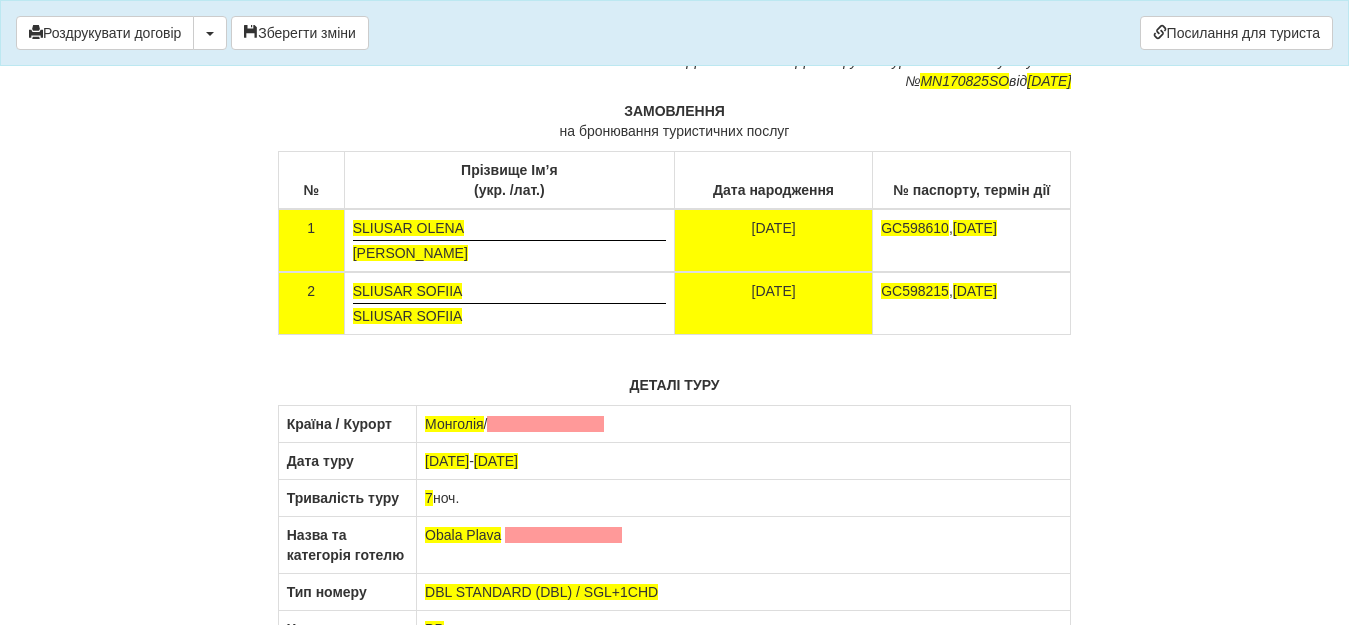 click on "Слюсар олена" at bounding box center [410, 253] 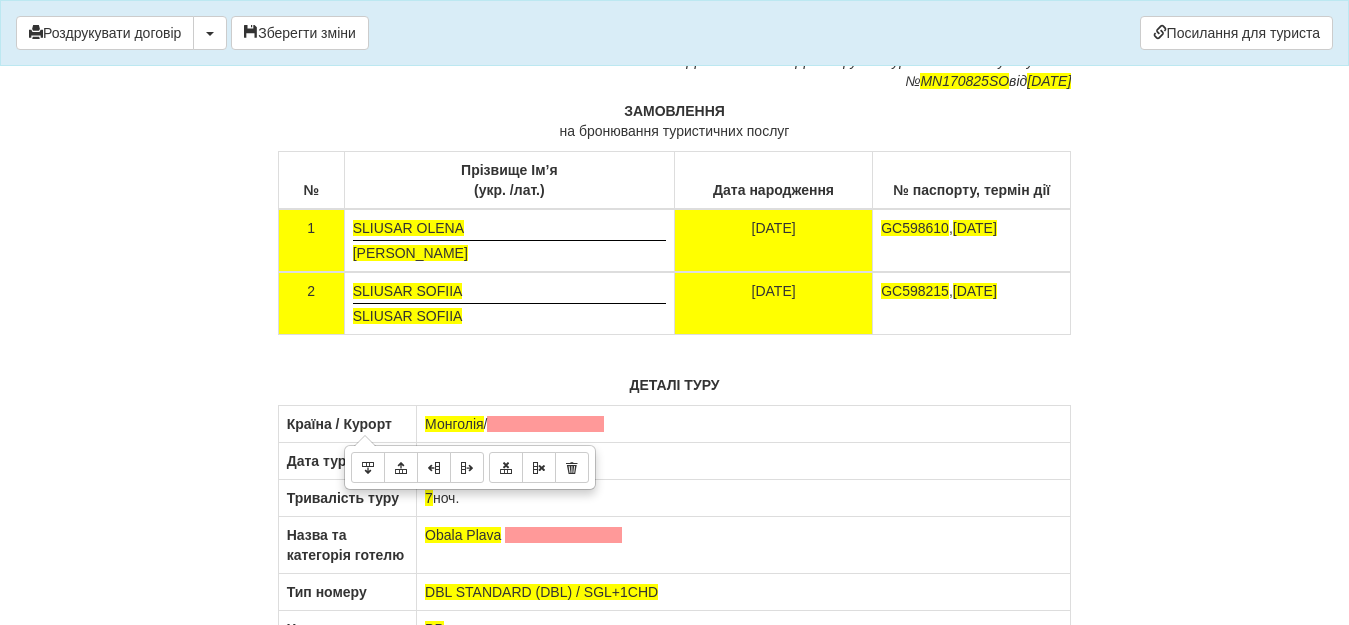 click on "SLIUSAR SOFIIA
SLIUSAR SOFIIA" at bounding box center [509, 303] 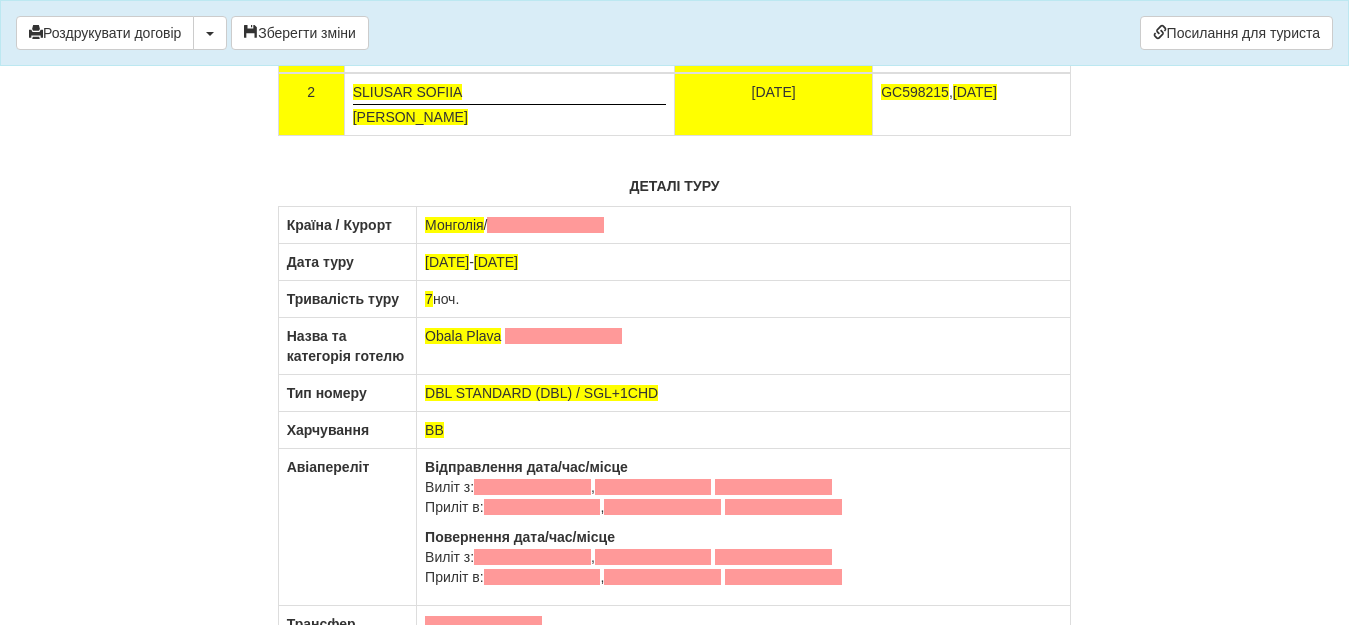 scroll, scrollTop: 12094, scrollLeft: 0, axis: vertical 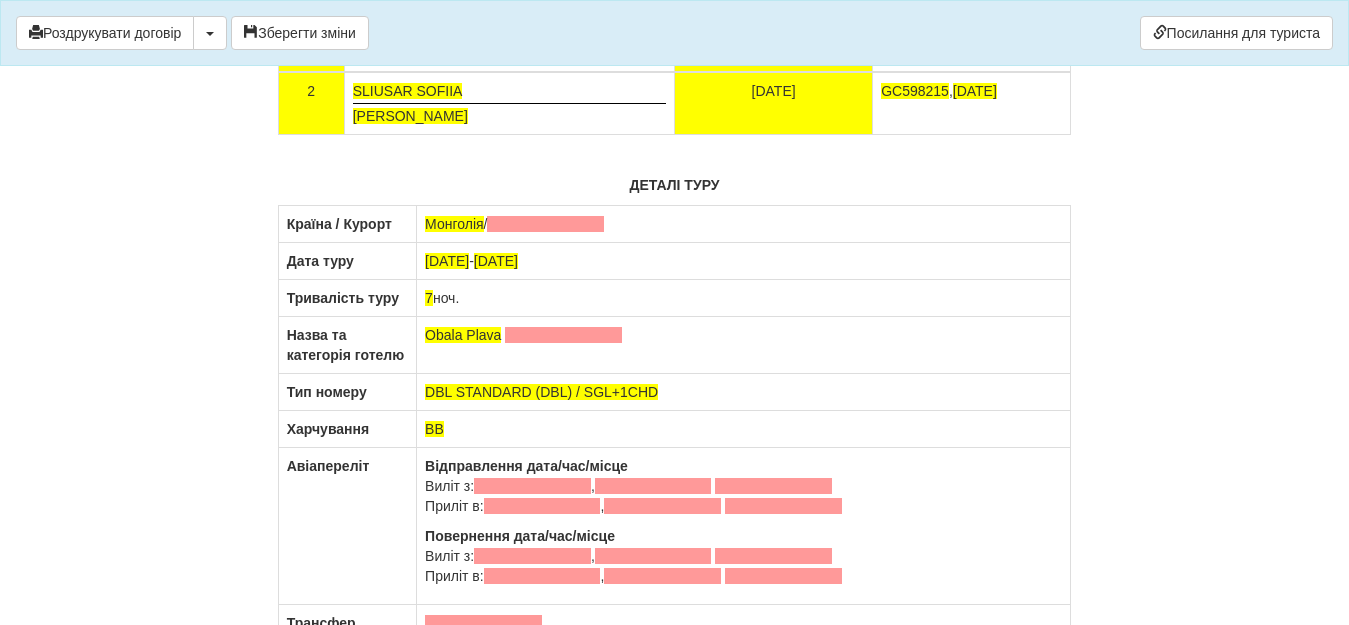 click on "Монголія  /" at bounding box center [744, 224] 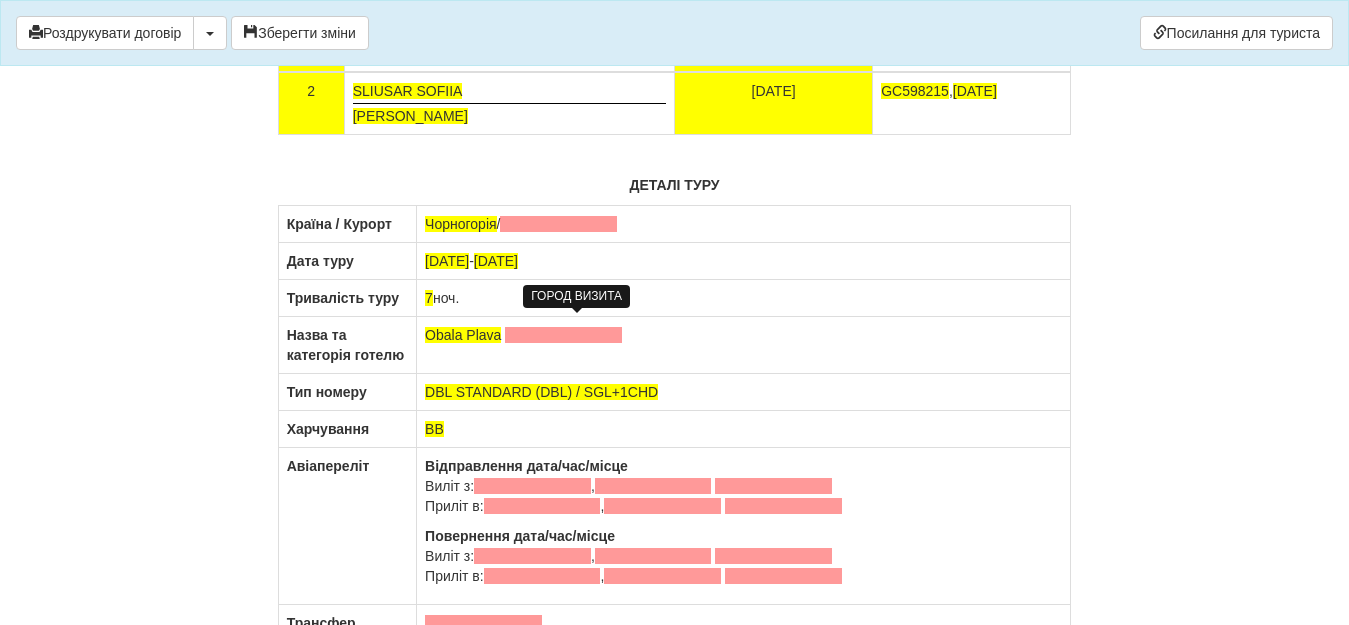 click at bounding box center (558, 224) 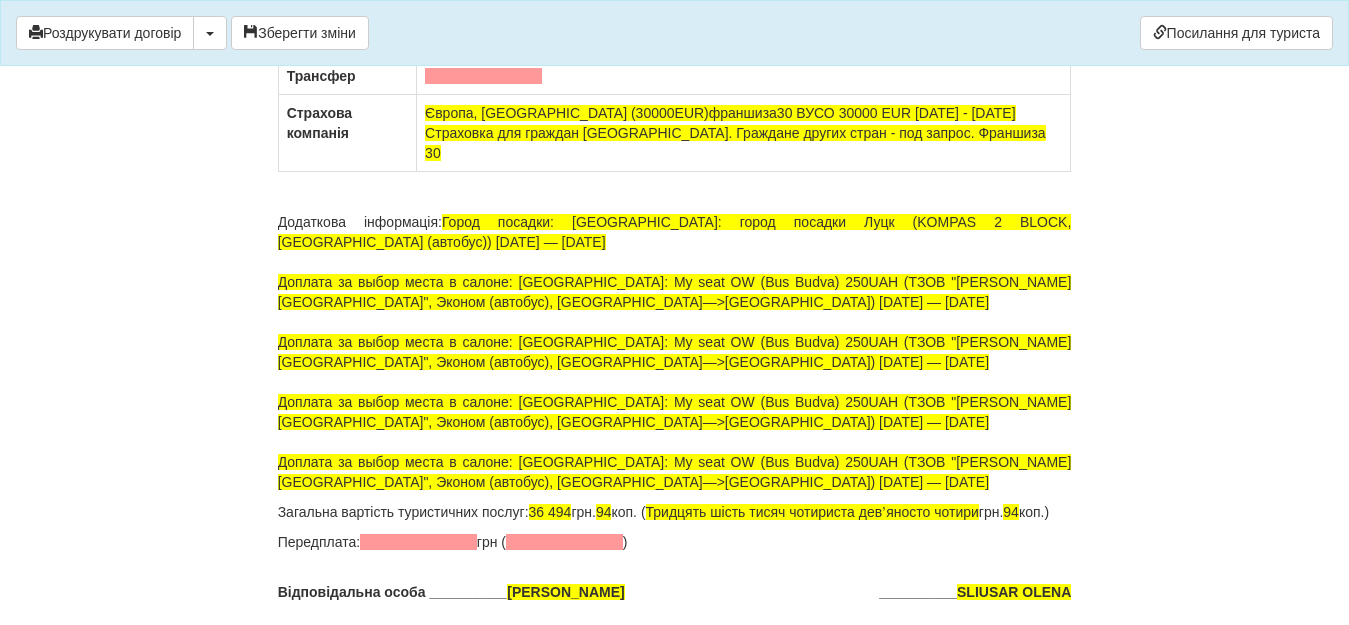 scroll, scrollTop: 13188, scrollLeft: 0, axis: vertical 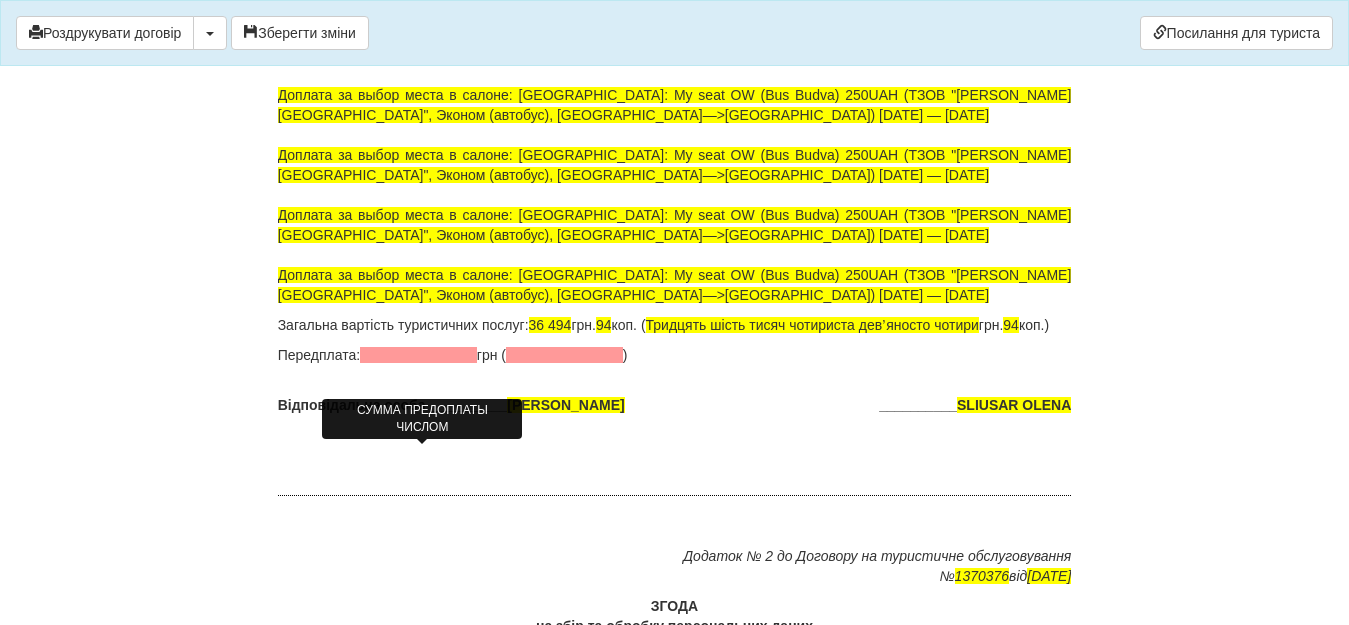 click at bounding box center (418, 355) 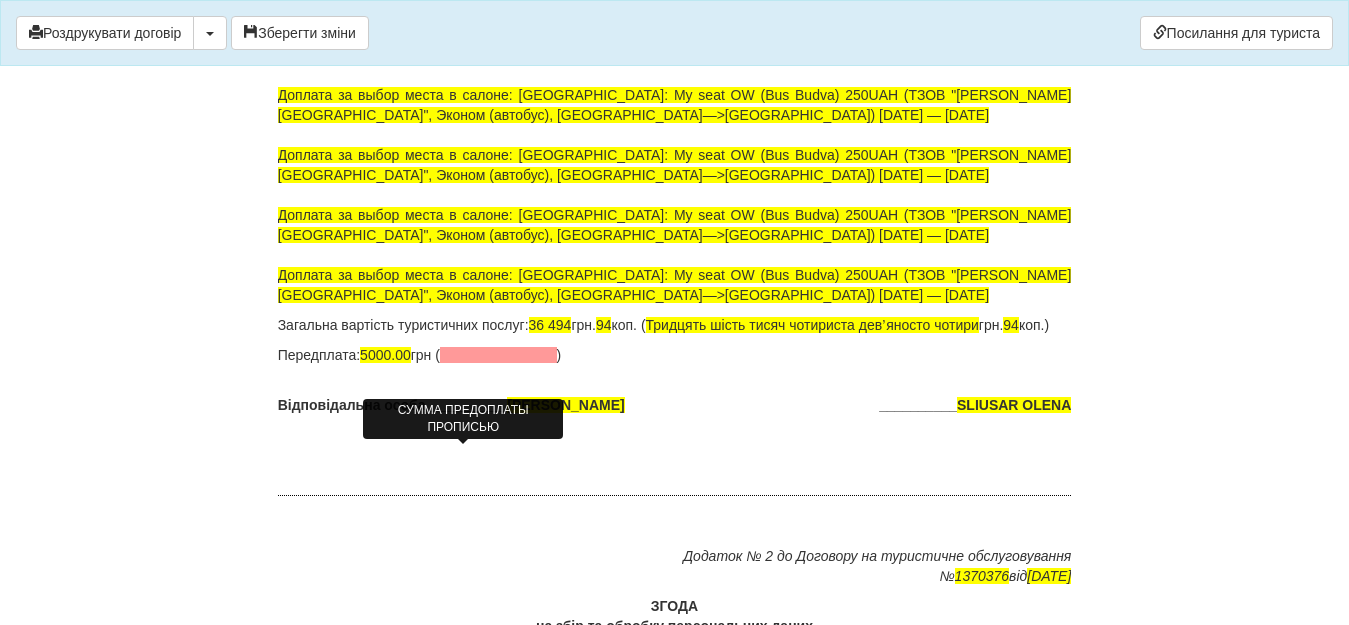 click at bounding box center (498, 355) 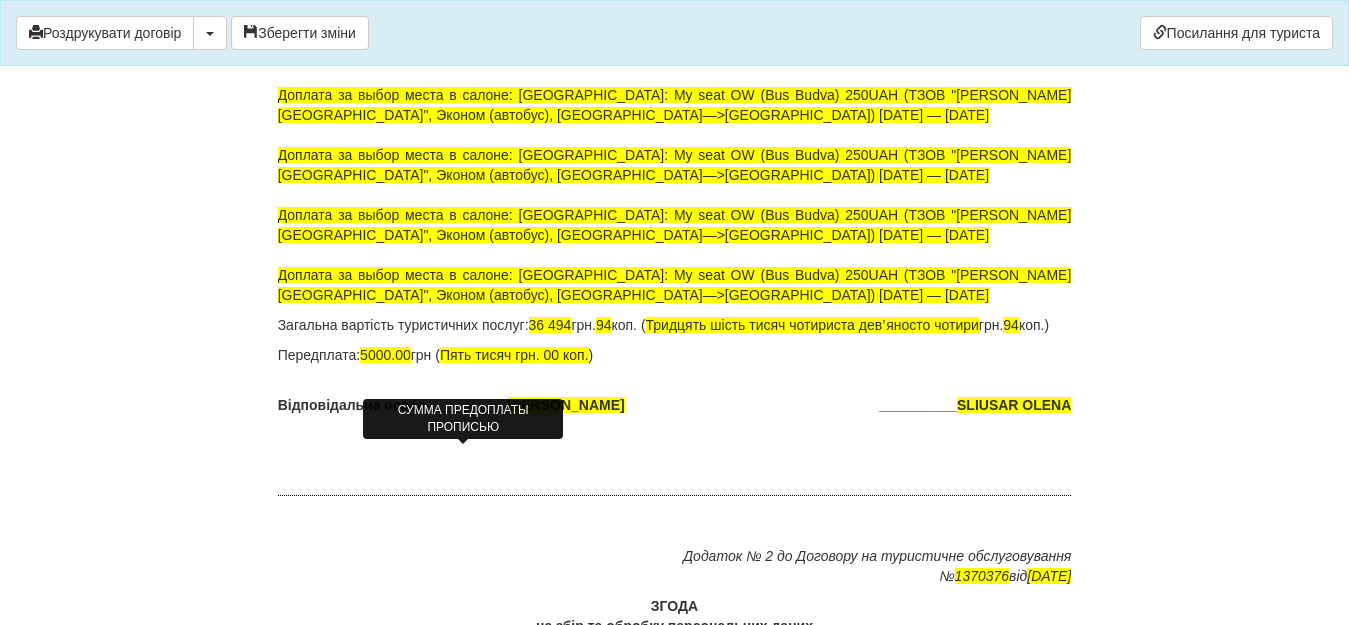 click on "Пять тисяч грн. 00 коп." at bounding box center [514, 355] 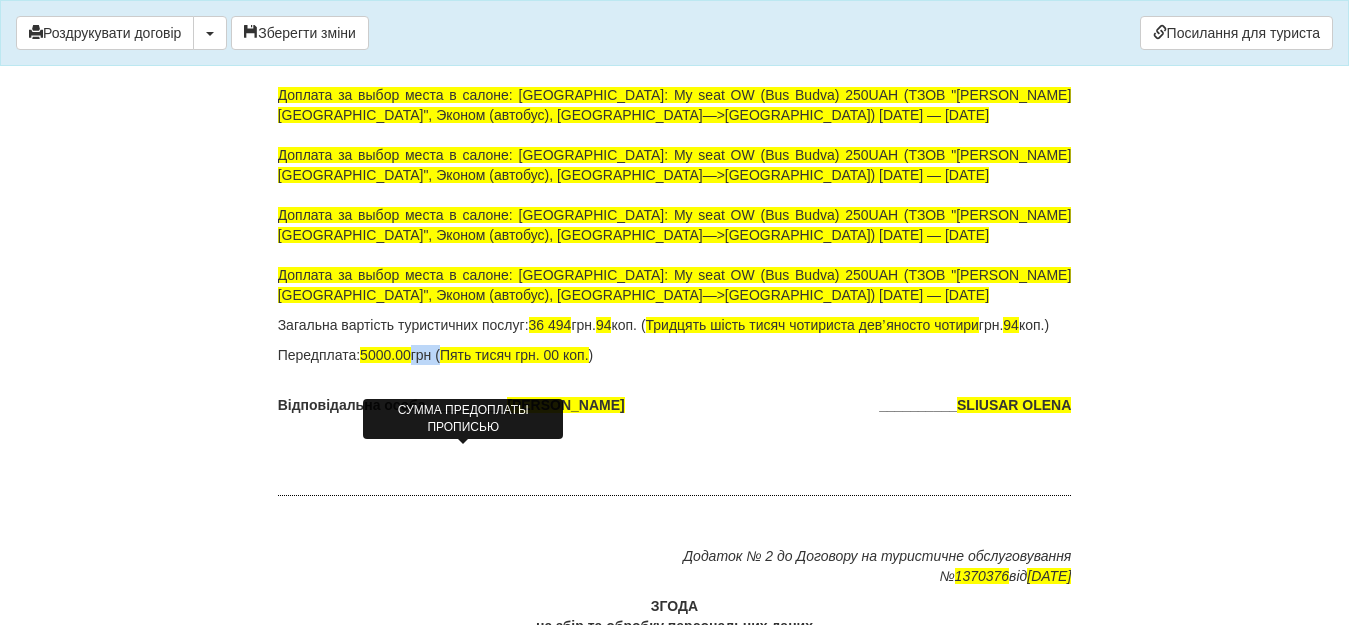 click on "Пять тисяч грн. 00 коп." at bounding box center [514, 355] 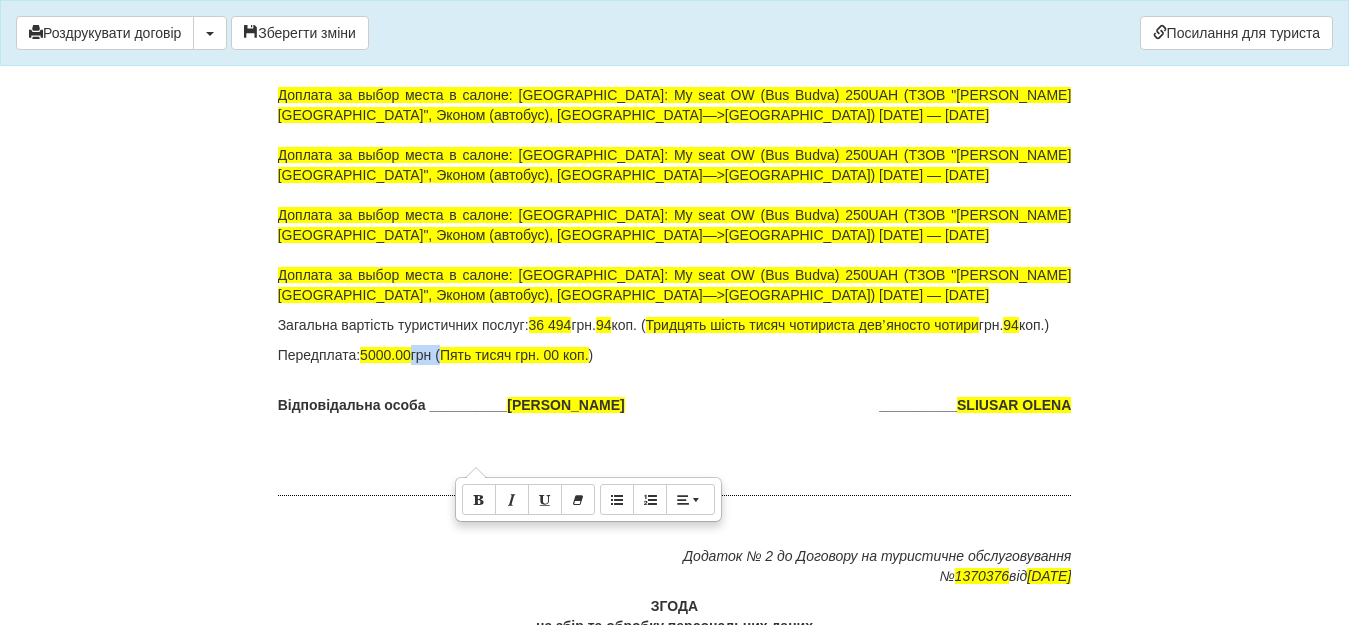 click on "Передплата:  5000.00  грн ( Пять тисяч грн. 00 коп. )" at bounding box center (675, 355) 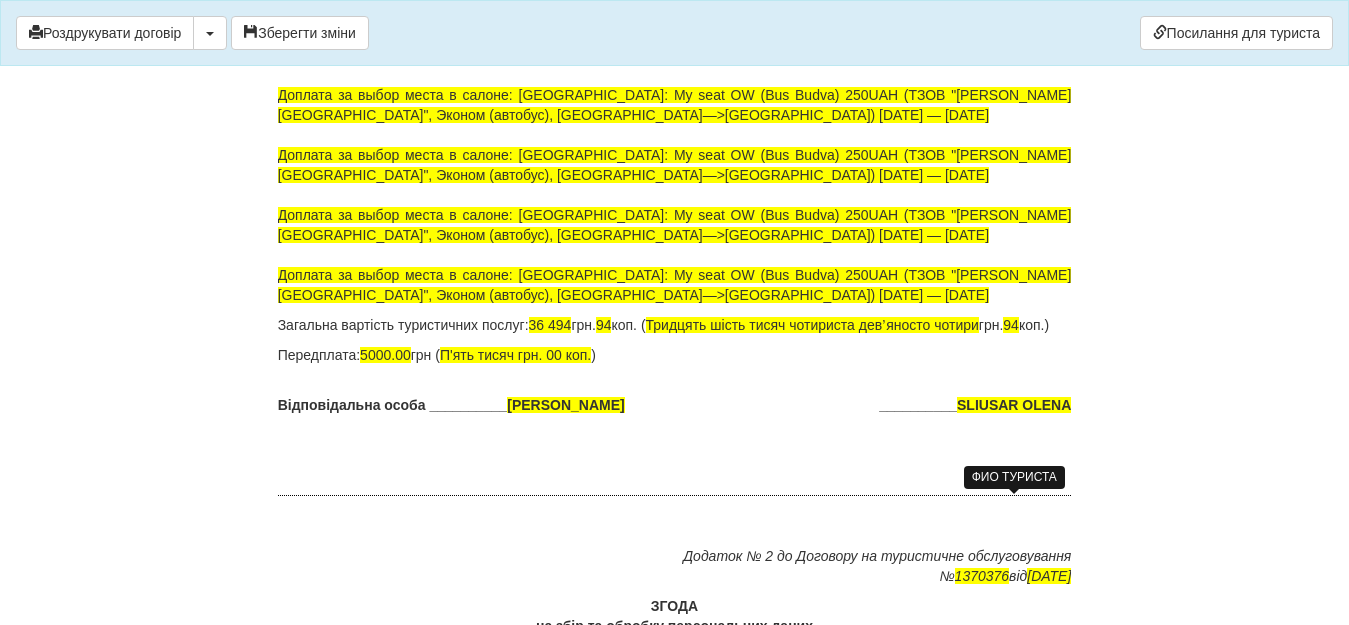 click on "SLIUSAR OLENA" at bounding box center [1014, 405] 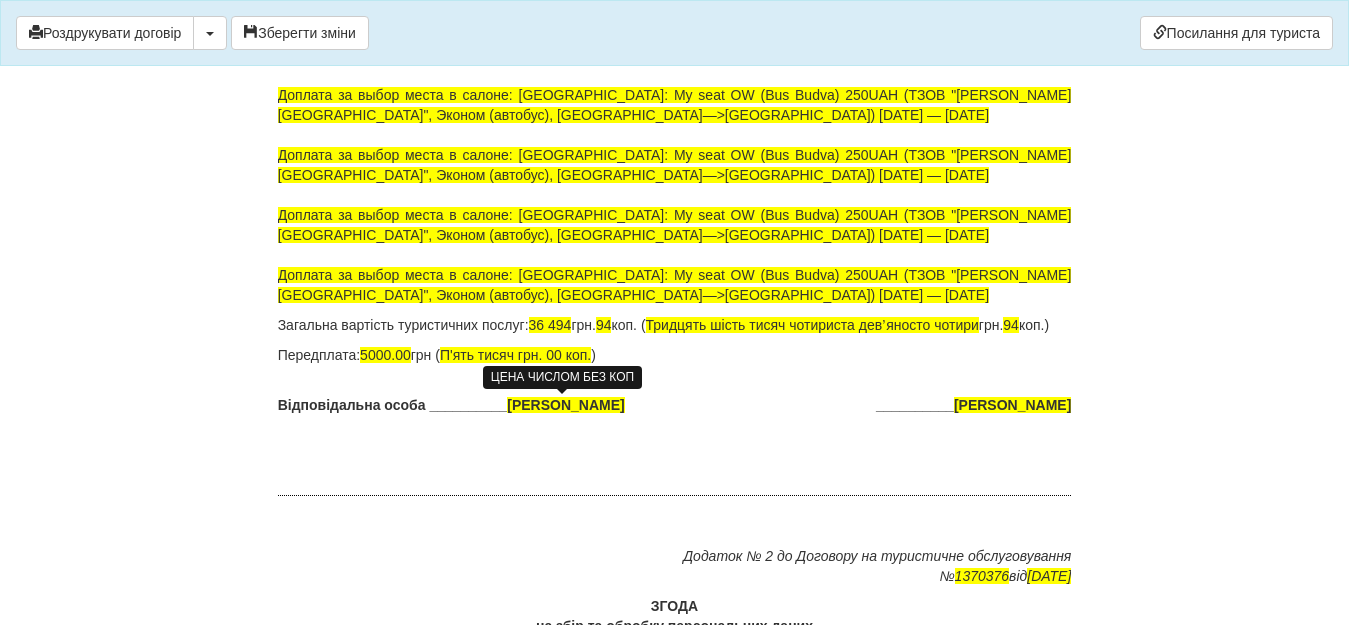 click on "36 494" at bounding box center [550, 325] 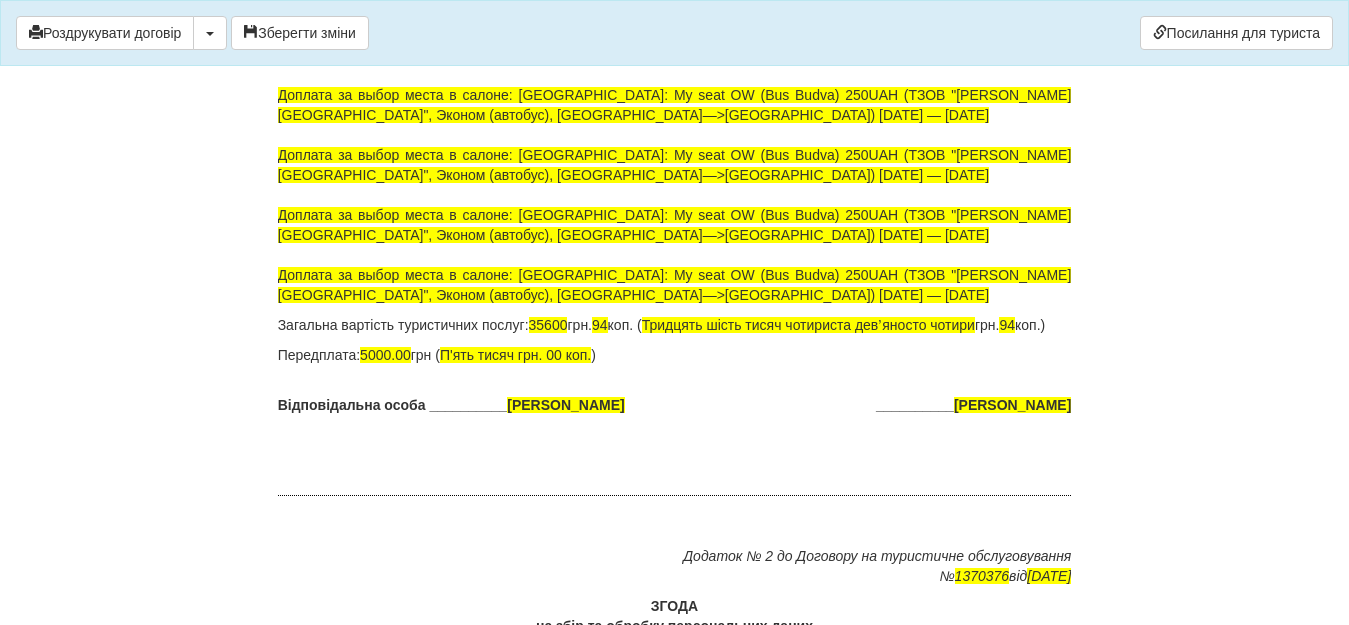 click on "Загальна вартість туристичних послуг:  35600  грн.  94  коп. ( Тридцять шість тисяч чотириста девʼяносто чотири  грн.  94  коп.)" at bounding box center (675, 325) 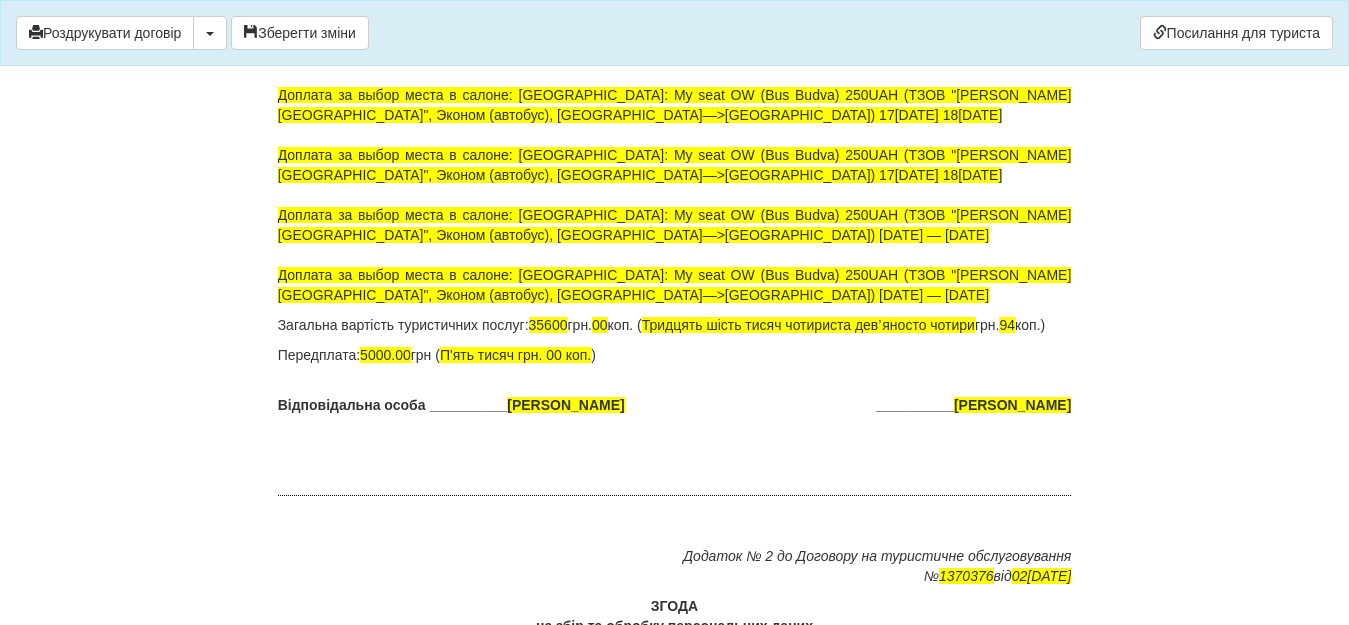 scroll, scrollTop: 12828, scrollLeft: 0, axis: vertical 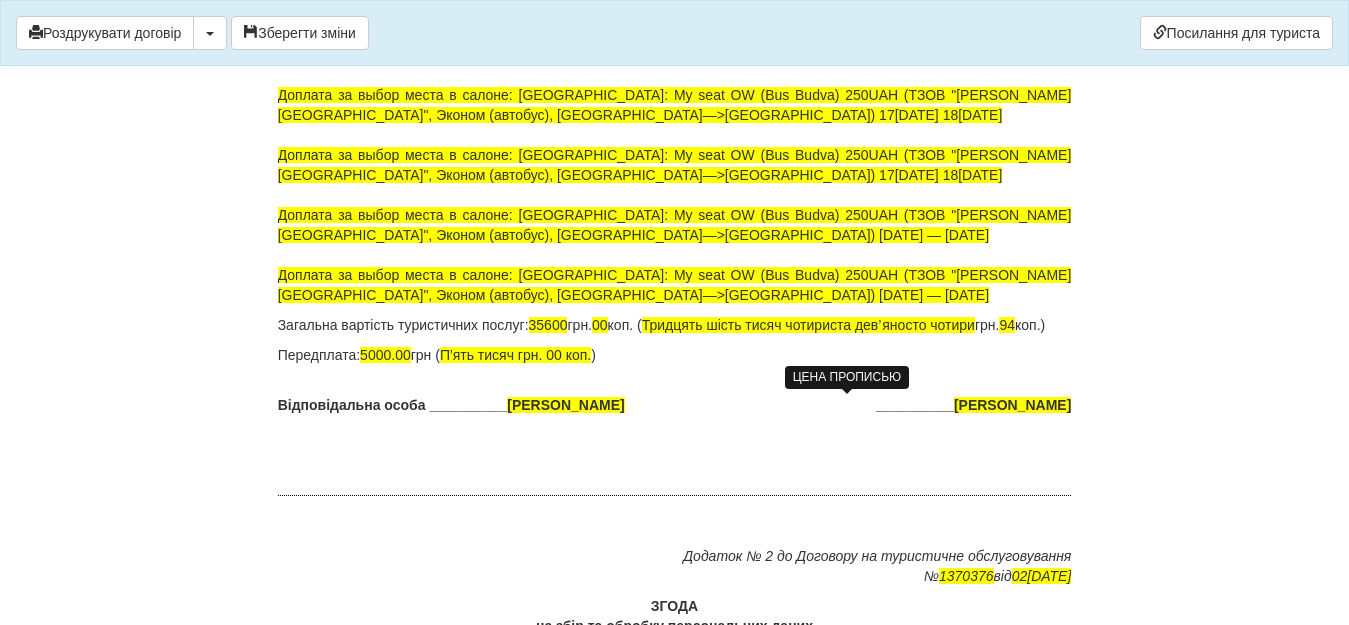 click on "Тридцять шість тисяч чотириста девʼяносто чотири" at bounding box center [808, 325] 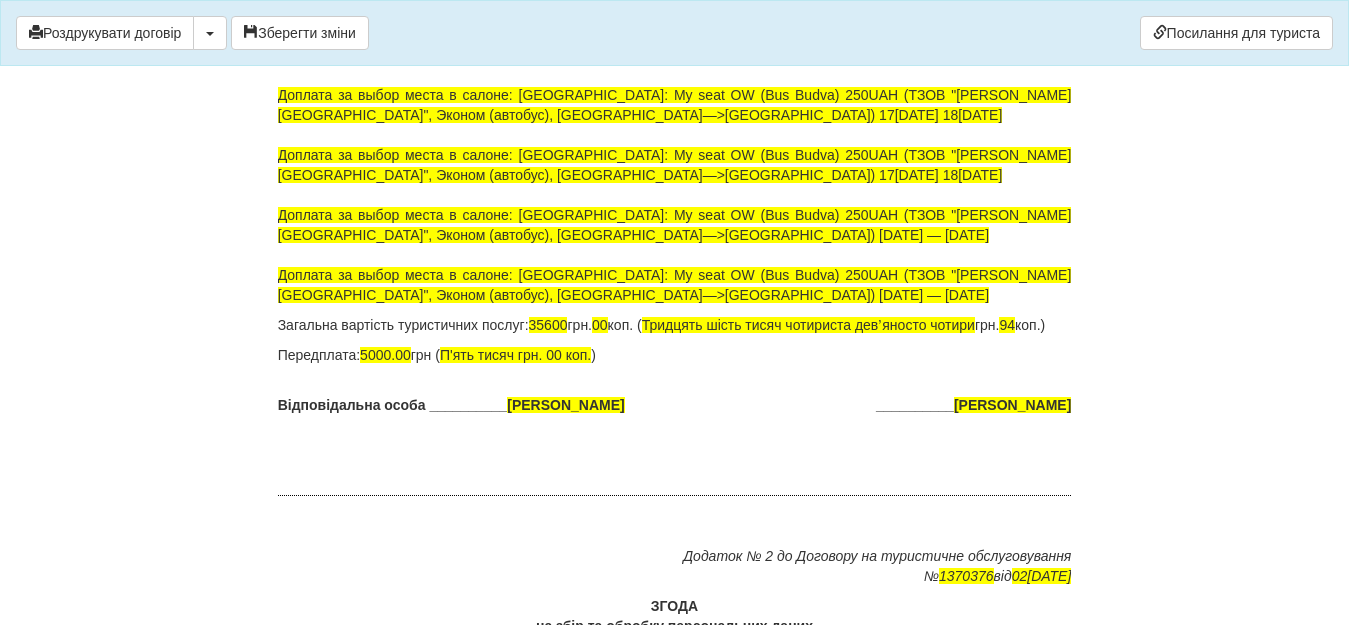 type 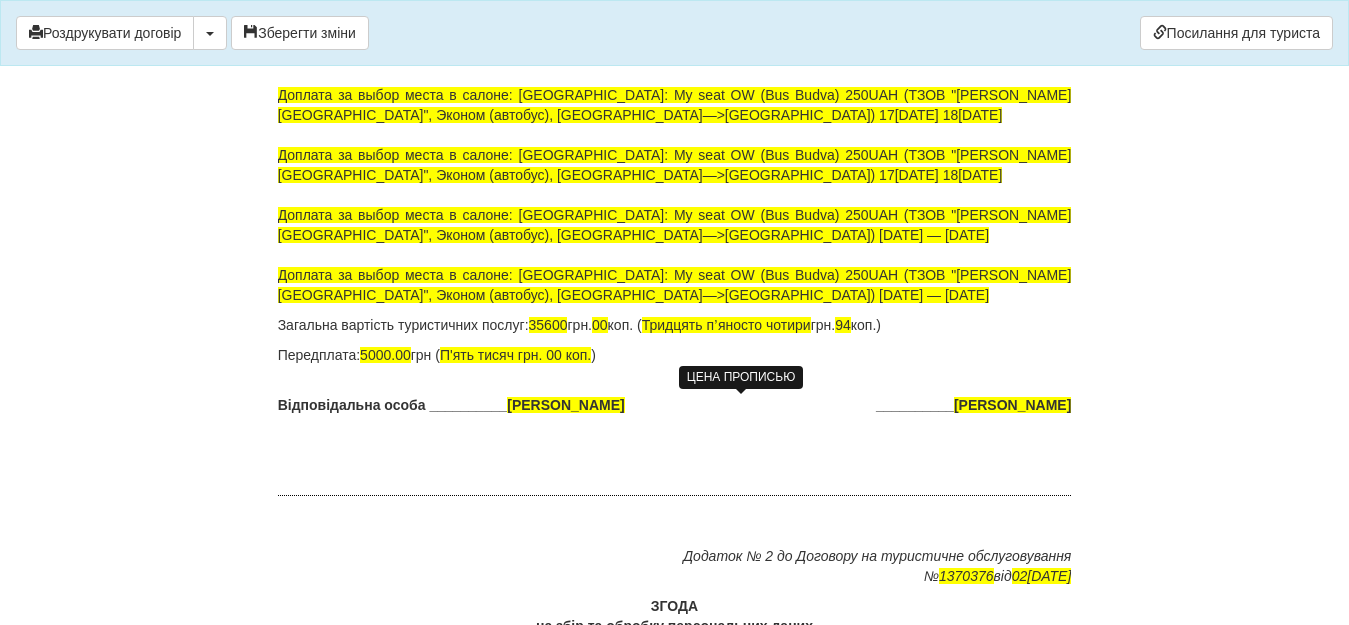 click on "Тридцять пʼяносто чотири" at bounding box center (726, 325) 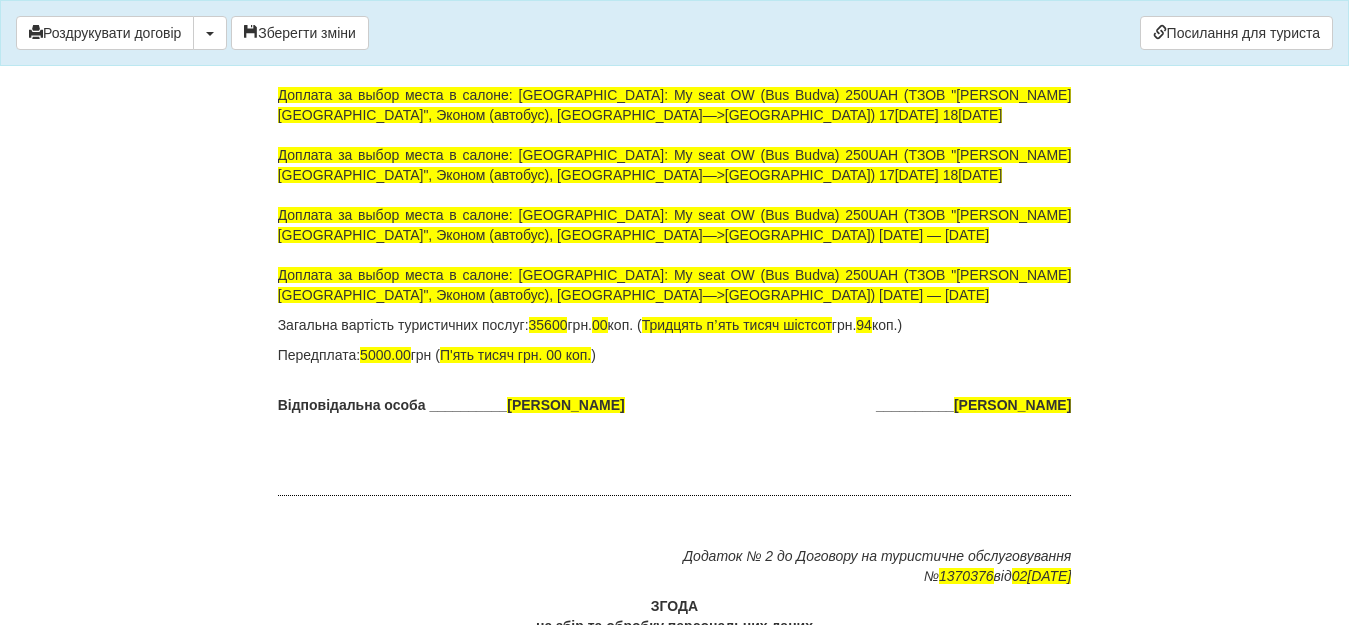 click on "Загальна вартість туристичних послуг:  35600  грн.  00  коп. ( Тридцять пʼять тисяч шістсот  грн.  94  коп.)" at bounding box center (675, 325) 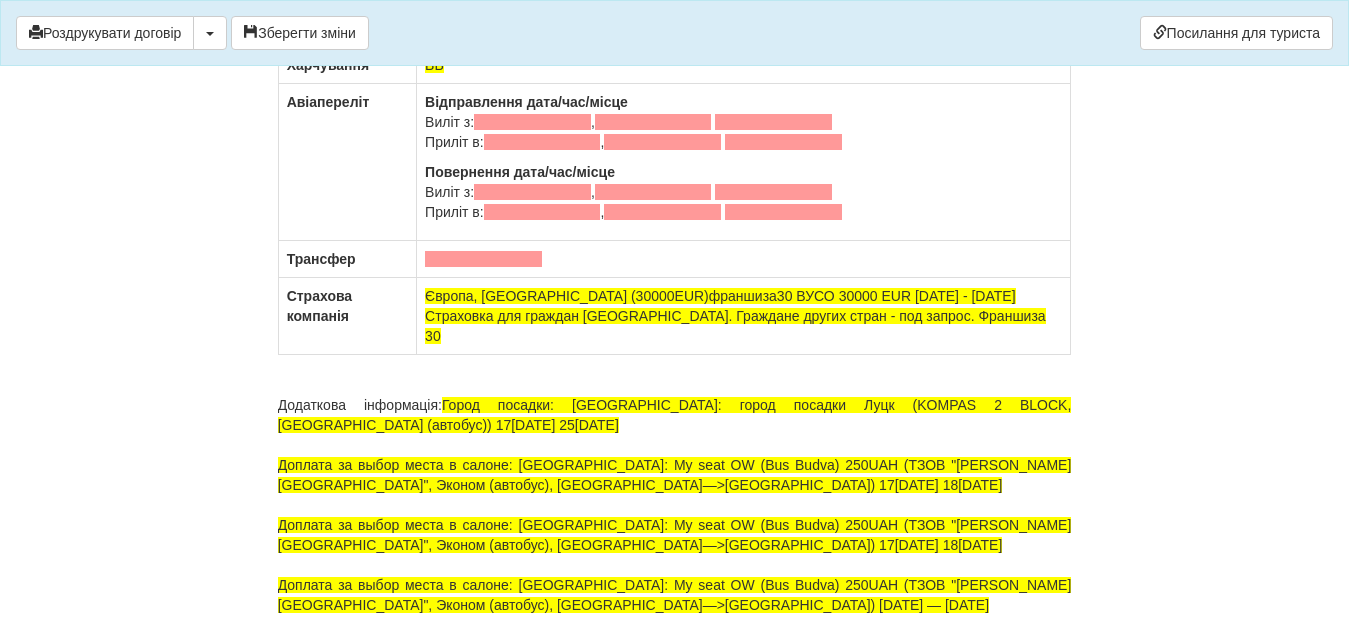 scroll, scrollTop: 12428, scrollLeft: 0, axis: vertical 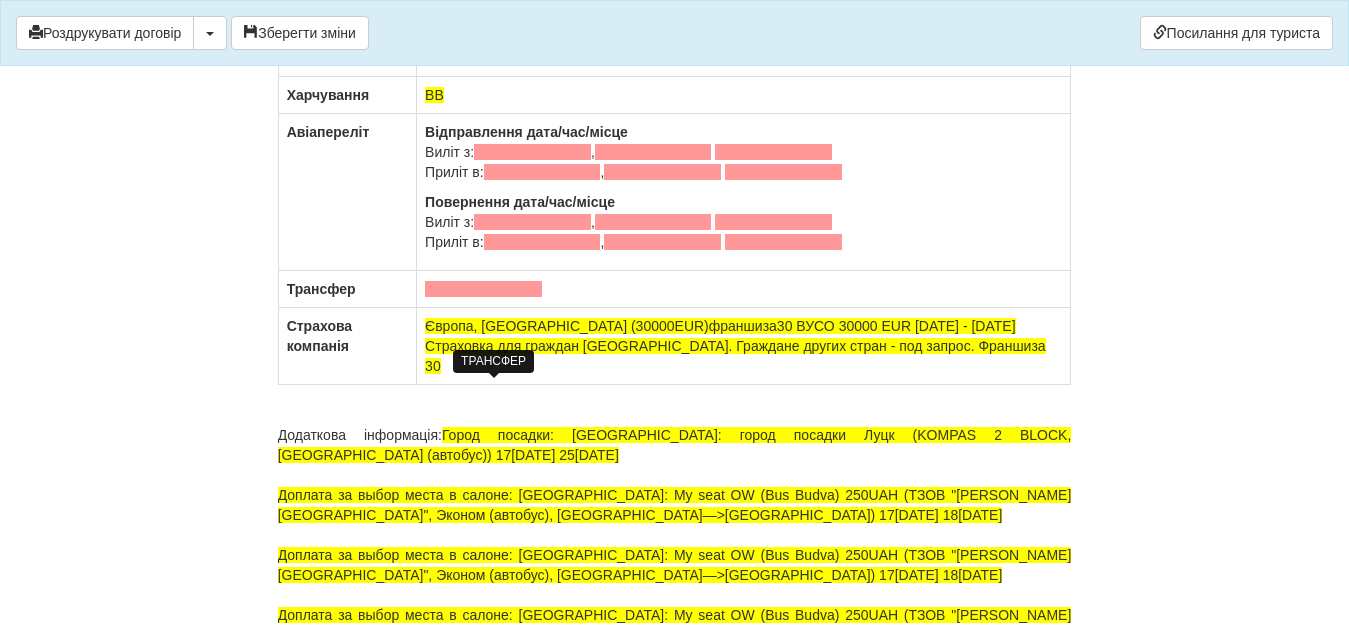 click at bounding box center [483, 289] 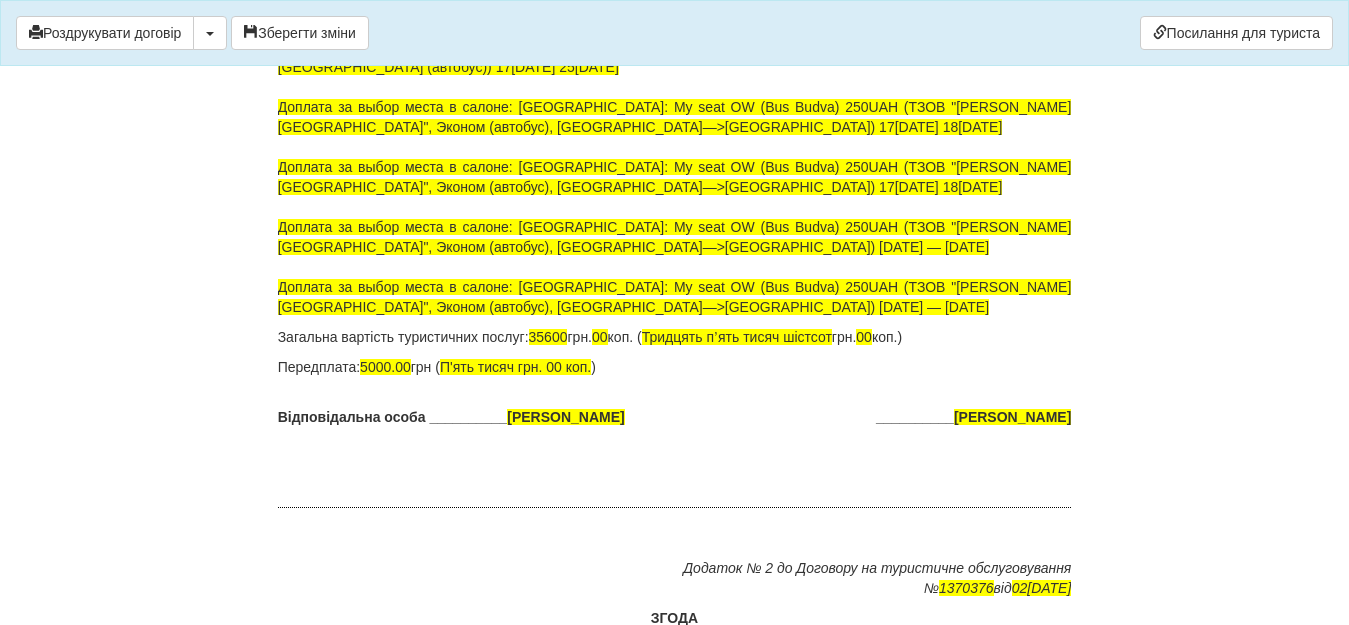 scroll, scrollTop: 12828, scrollLeft: 0, axis: vertical 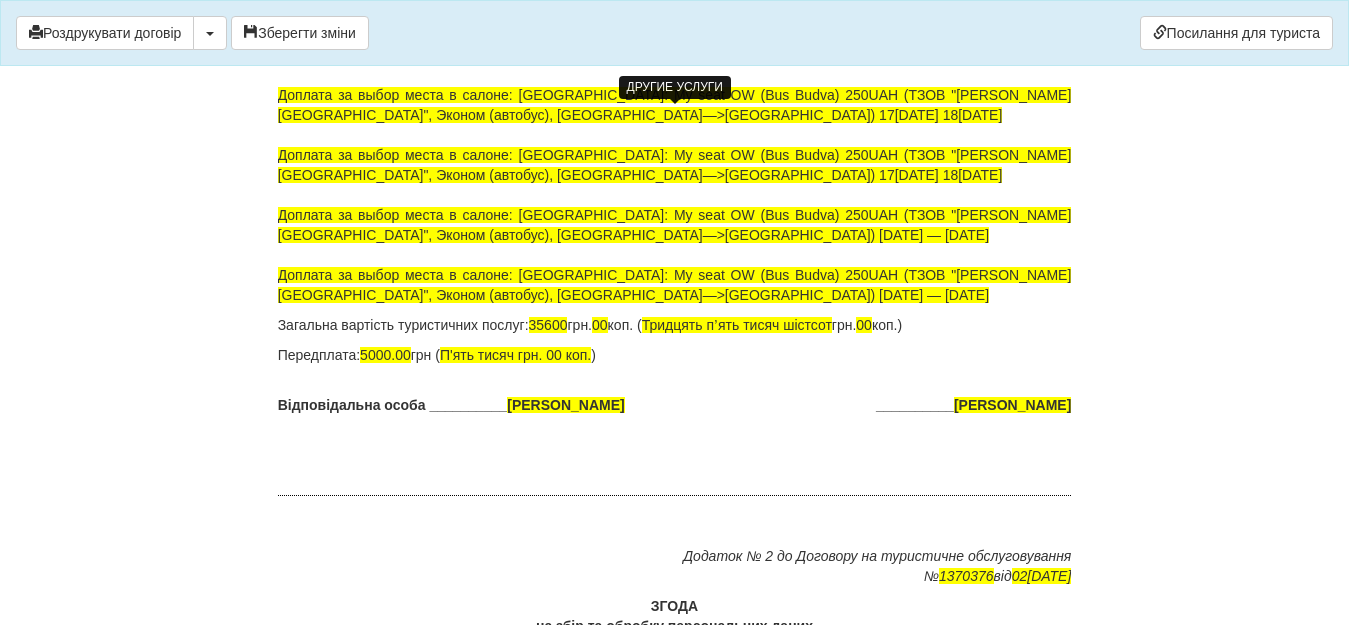 click on "Город посадки: [GEOGRAPHIC_DATA]: город посадки Луцк (KOMPAS 2 BLOCK, [GEOGRAPHIC_DATA] (автобус))    [DATE] — [DATE]
Доплата за выбор места в салоне: [GEOGRAPHIC_DATA]: My seat OW (Bus Budva) 250UAH (ТЗОВ "[PERSON_NAME][GEOGRAPHIC_DATA]", Эконом (автобус), [GEOGRAPHIC_DATA]—>BUDVA)    [DATE] — [DATE]
Доплата за выбор места в салоне: [GEOGRAPHIC_DATA]: My seat OW (Bus Budva) 250UAH (ТЗОВ "[PERSON_NAME][GEOGRAPHIC_DATA]", Эконом (автобус), [GEOGRAPHIC_DATA]—>BUDVA)    [DATE] — [DATE]
Доплата за выбор места в салоне: [GEOGRAPHIC_DATA]: My seat OW (Bus Budva) 250UAH (ТЗОВ "[PERSON_NAME][GEOGRAPHIC_DATA]", [GEOGRAPHIC_DATA] (автобус), BUDVA—>[GEOGRAPHIC_DATA])    [DATE] — [DATE]
Доплата за выбор места в салоне: [GEOGRAPHIC_DATA]: My seat OW (Bus Budva) 250UAH (ТЗОВ "[PERSON_NAME][GEOGRAPHIC_DATA]", [GEOGRAPHIC_DATA] (автобус), BUDVA—>[GEOGRAPHIC_DATA])    [DATE] — [DATE]" at bounding box center (675, 165) 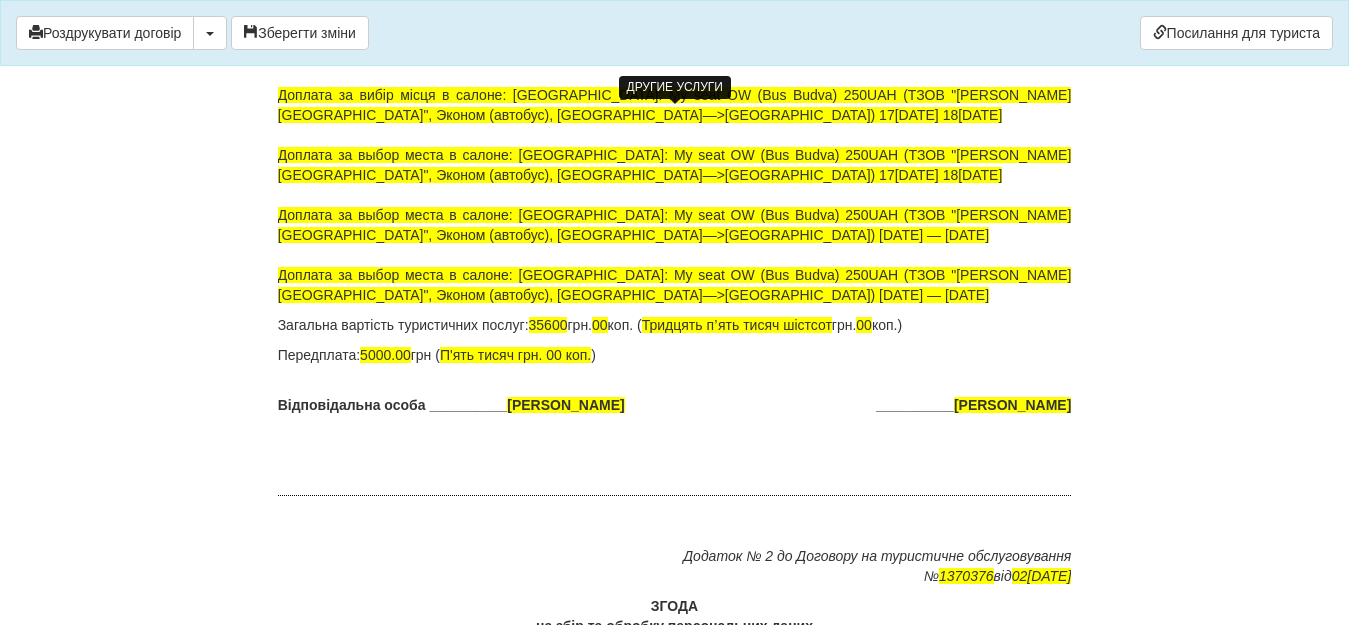 click on "посадки: [GEOGRAPHIC_DATA]: місто посадки Луцьк (KOMPAS 2 BLOCK, Економ (автобус))    [DATE] — [DATE]
Доплата за вибір місця в салоне: [GEOGRAPHIC_DATA]: My seat OW (Bus Budva) 250UAH (ТЗОВ "[PERSON_NAME][GEOGRAPHIC_DATA]", [GEOGRAPHIC_DATA] (автобус), [GEOGRAPHIC_DATA]—>BUDVA)    [DATE] — [DATE]
Доплата за выбор места в салоне: [GEOGRAPHIC_DATA]: My seat OW (Bus Budva) 250UAH (ТЗОВ "[PERSON_NAME][GEOGRAPHIC_DATA]", Эконом (автобус), [GEOGRAPHIC_DATA]—>BUDVA)    [DATE] — [DATE]
Доплата за выбор места в салоне: [GEOGRAPHIC_DATA]: My seat OW (Bus Budva) 250UAH (ТЗОВ "[PERSON_NAME][GEOGRAPHIC_DATA]", [GEOGRAPHIC_DATA] (автобус), BUDVA—>[GEOGRAPHIC_DATA])    [DATE] — [DATE]
Доплата за выбор места в салоне: [GEOGRAPHIC_DATA]: My seat OW (Bus Budva) 250UAH (ТЗОВ "[PERSON_NAME][GEOGRAPHIC_DATA]", [GEOGRAPHIC_DATA] (автобус), BUDVA—>[GEOGRAPHIC_DATA])    [DATE] — [DATE]" at bounding box center [675, 165] 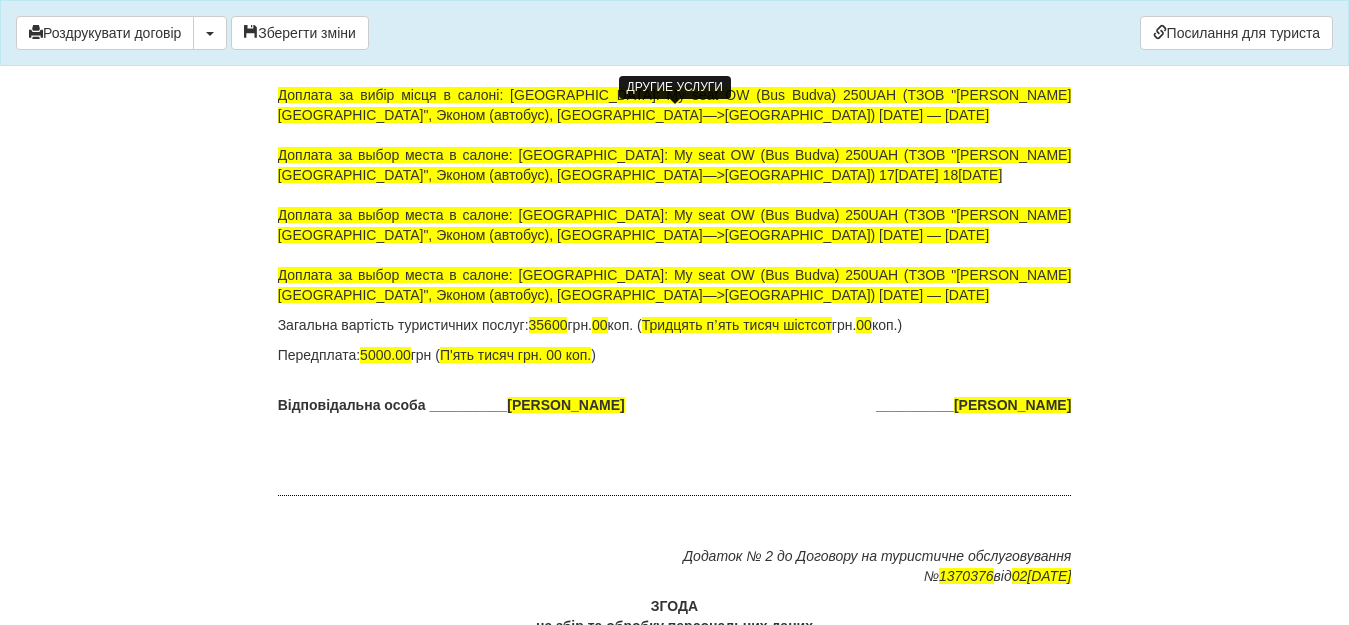 click on "посадки: [GEOGRAPHIC_DATA]: місто посадки Луцьк (KOMPAS 2 BLOCK, Економ (автобус))    [DATE] — [DATE]
Доплата за вибір місця в салоні: [GEOGRAPHIC_DATA]: My seat OW (Bus Budva) 250UAH (ТЗОВ "[PERSON_NAME][GEOGRAPHIC_DATA]", [GEOGRAPHIC_DATA] (автобус), [GEOGRAPHIC_DATA]—>BUDVA)    [DATE] — [DATE]
Доплата за выбор места в салоне: [GEOGRAPHIC_DATA]: My seat OW (Bus Budva) 250UAH (ТЗОВ "[PERSON_NAME][GEOGRAPHIC_DATA]", Эконом (автобус), [GEOGRAPHIC_DATA]—>BUDVA)    [DATE] — [DATE]
Доплата за выбор места в салоне: [GEOGRAPHIC_DATA]: My seat OW (Bus Budva) 250UAH (ТЗОВ "[PERSON_NAME][GEOGRAPHIC_DATA]", [GEOGRAPHIC_DATA] (автобус), BUDVA—>[GEOGRAPHIC_DATA])    [DATE] — [DATE]
Доплата за выбор места в салоне: [GEOGRAPHIC_DATA]: My seat OW (Bus Budva) 250UAH (ТЗОВ "[PERSON_NAME][GEOGRAPHIC_DATA]", [GEOGRAPHIC_DATA] (автобус), BUDVA—>[GEOGRAPHIC_DATA])    [DATE] — [DATE]" at bounding box center (675, 165) 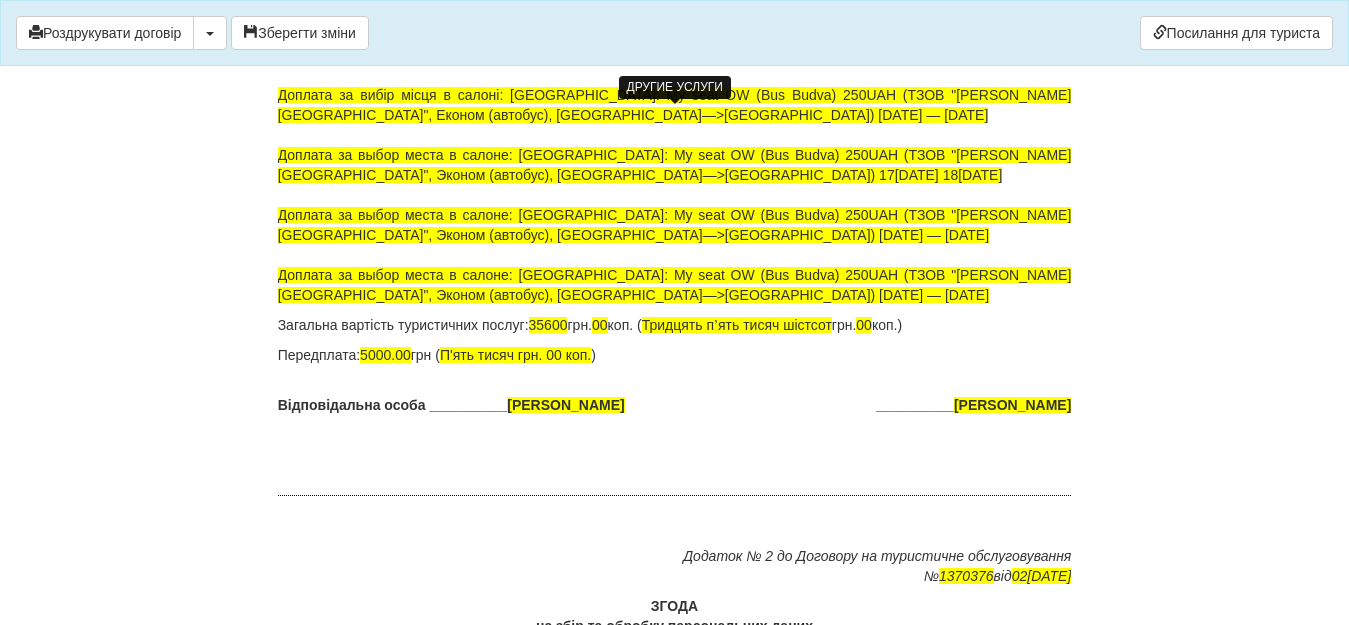 click on "посадки: [GEOGRAPHIC_DATA]: місто посадки Луцьк (KOMPAS 2 BLOCK, Економ (автобус))    17[DATE] 25[DATE]
Доплата за вибір місця в салоні: [GEOGRAPHIC_DATA]: My seat OW (Bus Budva) 250UAH (ТЗОВ "[PERSON_NAME][GEOGRAPHIC_DATA]", Економ (автобус), [GEOGRAPHIC_DATA]—>BUDVA)    17[DATE] 18[DATE]
Доплата за выбор места в салоне: [GEOGRAPHIC_DATA]: My seat OW (Bus Budva) 250UAH (ТЗОВ "[PERSON_NAME][GEOGRAPHIC_DATA]", Эконом (автобус), [GEOGRAPHIC_DATA]—>BUDVA)    17[DATE] 18[DATE]
Доплата за выбор места в салоне: [GEOGRAPHIC_DATA]: My seat OW (Bus Budva) 250UAH (ТЗОВ "[PERSON_NAME][GEOGRAPHIC_DATA]", [GEOGRAPHIC_DATA] (автобус), BUDVA—>[GEOGRAPHIC_DATA])    25[DATE] 26[DATE]
Доплата за выбор места в салоне: [GEOGRAPHIC_DATA]: My seat OW (Bus Budva) 250UAH (ТЗОВ "[PERSON_NAME][GEOGRAPHIC_DATA]", [GEOGRAPHIC_DATA] (автобус), BUDVA—>[GEOGRAPHIC_DATA])    25[DATE] 26[DATE]" at bounding box center (675, 165) 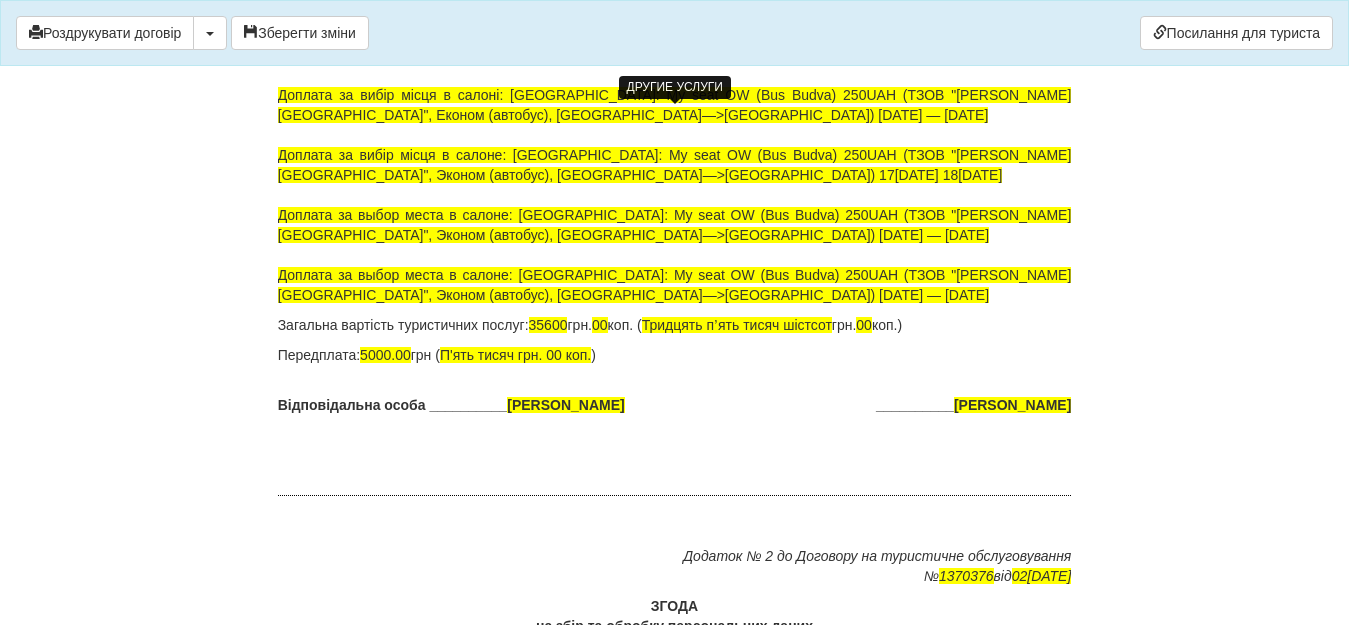 click on "посадки: [GEOGRAPHIC_DATA]: місто посадки Луцьк (KOMPAS 2 BLOCK, Економ (автобус))    17[DATE] 25[DATE]
Доплата за вибір місця в салоні: [GEOGRAPHIC_DATA]: My seat OW (Bus Budva) 250UAH (ТЗОВ "[PERSON_NAME][GEOGRAPHIC_DATA]", Економ (автобус), [GEOGRAPHIC_DATA]—>BUDVA)    17[DATE] 18[DATE]
Доплата за вибір місця в салоне: [GEOGRAPHIC_DATA]: My seat OW (Bus Budva) 250UAH (ТЗОВ "[PERSON_NAME][GEOGRAPHIC_DATA]", [GEOGRAPHIC_DATA] (автобус), [GEOGRAPHIC_DATA]—>BUDVA)    17[DATE] 18[DATE]
Доплата за выбор места в салоне: [GEOGRAPHIC_DATA]: My seat OW (Bus Budva) 250UAH (ТЗОВ "[PERSON_NAME][GEOGRAPHIC_DATA]", [GEOGRAPHIC_DATA] (автобус), BUDVA—>[GEOGRAPHIC_DATA])    25[DATE] 26[DATE]
Доплата за выбор места в салоне: [GEOGRAPHIC_DATA]: My seat OW (Bus Budva) 250UAH (ТЗОВ "[PERSON_NAME][GEOGRAPHIC_DATA]", [GEOGRAPHIC_DATA] (автобус), BUDVA—>[GEOGRAPHIC_DATA])    25[DATE] 26.08.2025" at bounding box center (675, 165) 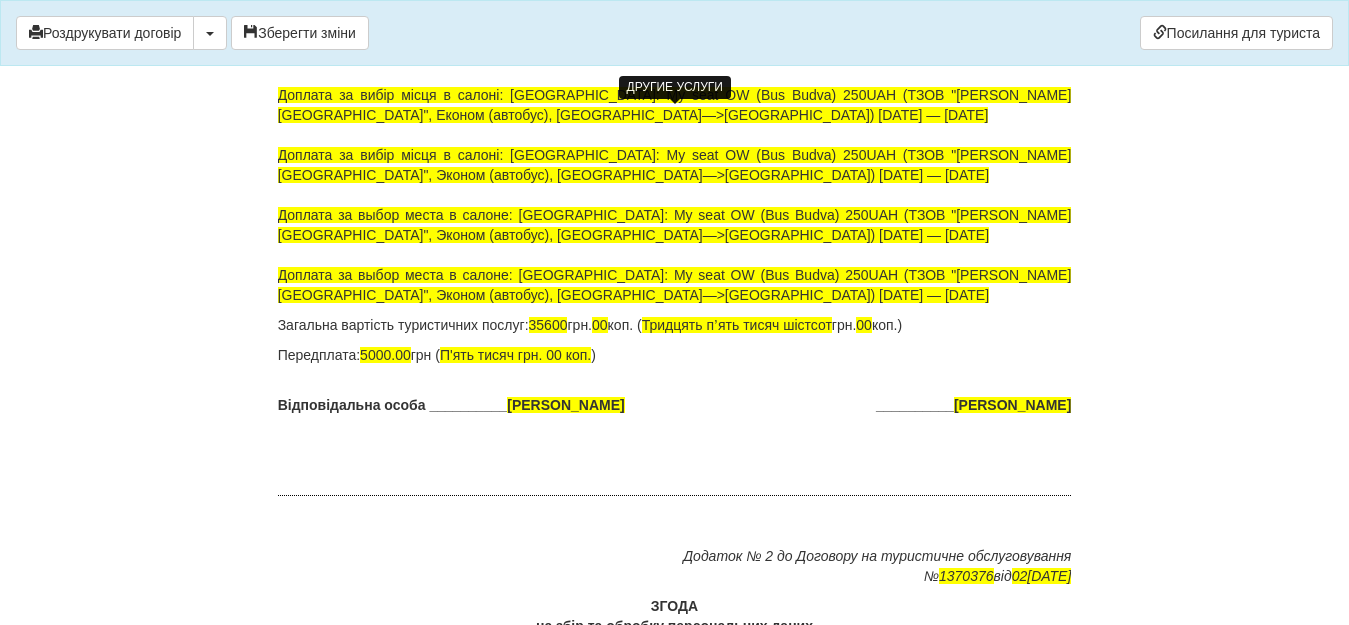 click on "посадки: [GEOGRAPHIC_DATA]: місто посадки Луцьк (KOMPAS 2 BLOCK, Економ (автобус))    17[DATE] 25[DATE]
Доплата за вибір місця в салоні: [GEOGRAPHIC_DATA]: My seat OW (Bus Budva) 250UAH (ТЗОВ "[PERSON_NAME][GEOGRAPHIC_DATA]", Економ (автобус), [GEOGRAPHIC_DATA]—>BUDVA)    17[DATE] 18[DATE]
Доплата за вибір місця в салоні: [GEOGRAPHIC_DATA]: My seat OW (Bus Budva) 250UAH (ТЗОВ "[PERSON_NAME][GEOGRAPHIC_DATA]", [GEOGRAPHIC_DATA] (автобус), [GEOGRAPHIC_DATA]—>BUDVA)    17[DATE] 18[DATE]
Доплата за выбор места в салоне: [GEOGRAPHIC_DATA]: My seat OW (Bus Budva) 250UAH (ТЗОВ "[PERSON_NAME][GEOGRAPHIC_DATA]", [GEOGRAPHIC_DATA] (автобус), BUDVA—>[GEOGRAPHIC_DATA])    25[DATE] 26[DATE]
Доплата за выбор места в салоне: [GEOGRAPHIC_DATA]: My seat OW (Bus Budva) 250UAH (ТЗОВ "[PERSON_NAME][GEOGRAPHIC_DATA]", [GEOGRAPHIC_DATA] (автобус), BUDVA—>[GEOGRAPHIC_DATA])    25[DATE] 26[DATE]" at bounding box center (675, 165) 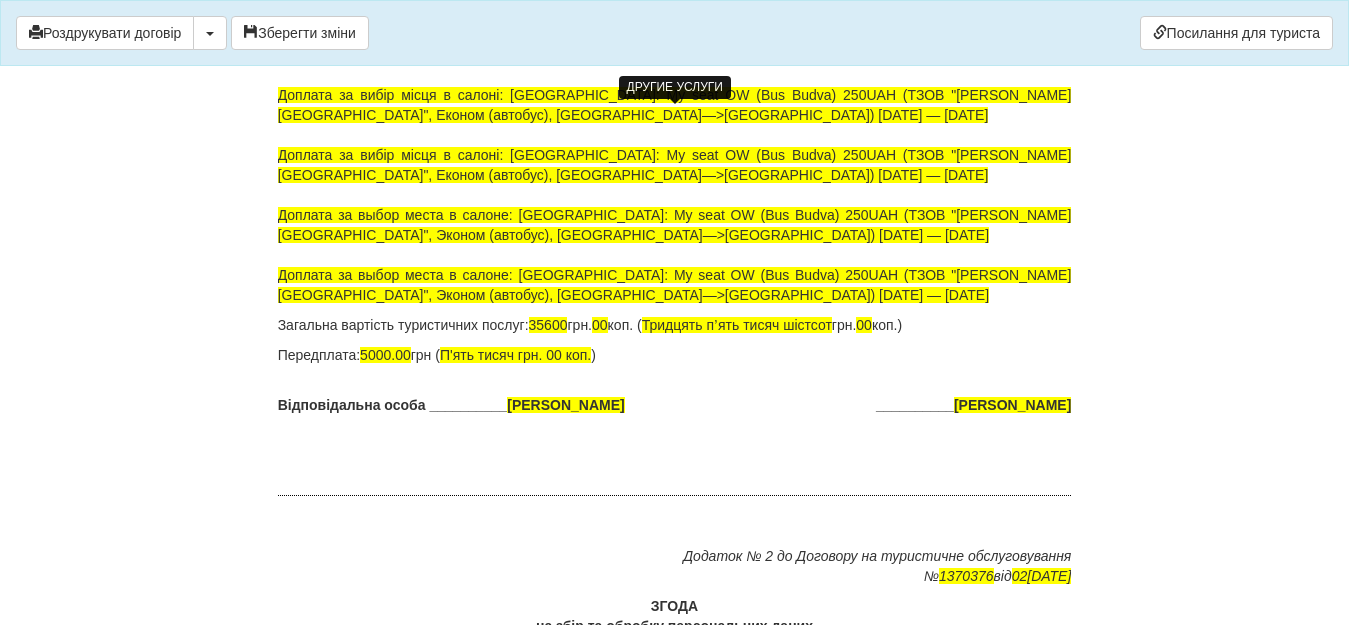 click on "посадки: [GEOGRAPHIC_DATA]: місто посадки Луцьк (KOMPAS 2 BLOCK, Економ (автобус))    [DATE] — [DATE]
Доплата за вибір місця в салоні: [GEOGRAPHIC_DATA]: My seat OW (Bus Budva) 250UAH (ТЗОВ "[PERSON_NAME][GEOGRAPHIC_DATA]", Економ (автобус), [GEOGRAPHIC_DATA]—>BUDVA)    [DATE] — [DATE]
Доплата за вибір місця в салоні: [GEOGRAPHIC_DATA]: My seat OW (Bus Budva) 250UAH (ТЗОВ "[PERSON_NAME][GEOGRAPHIC_DATA]", Економ (автобус), [GEOGRAPHIC_DATA]—>BUDVA)    [DATE] — [DATE]
Доплата за выбор места в салоне: [GEOGRAPHIC_DATA]: My seat OW (Bus Budva) 250UAH (ТЗОВ "[PERSON_NAME][GEOGRAPHIC_DATA]", [GEOGRAPHIC_DATA] (автобус), BUDVA—>[GEOGRAPHIC_DATA])    [DATE] — [DATE]
Доплата за выбор места в салоне: [GEOGRAPHIC_DATA]: My seat OW (Bus Budva) 250UAH (ТЗОВ "[PERSON_NAME][GEOGRAPHIC_DATA]", [GEOGRAPHIC_DATA] (автобус), BUDVA—>[GEOGRAPHIC_DATA])    [DATE] — [DATE]" at bounding box center (675, 165) 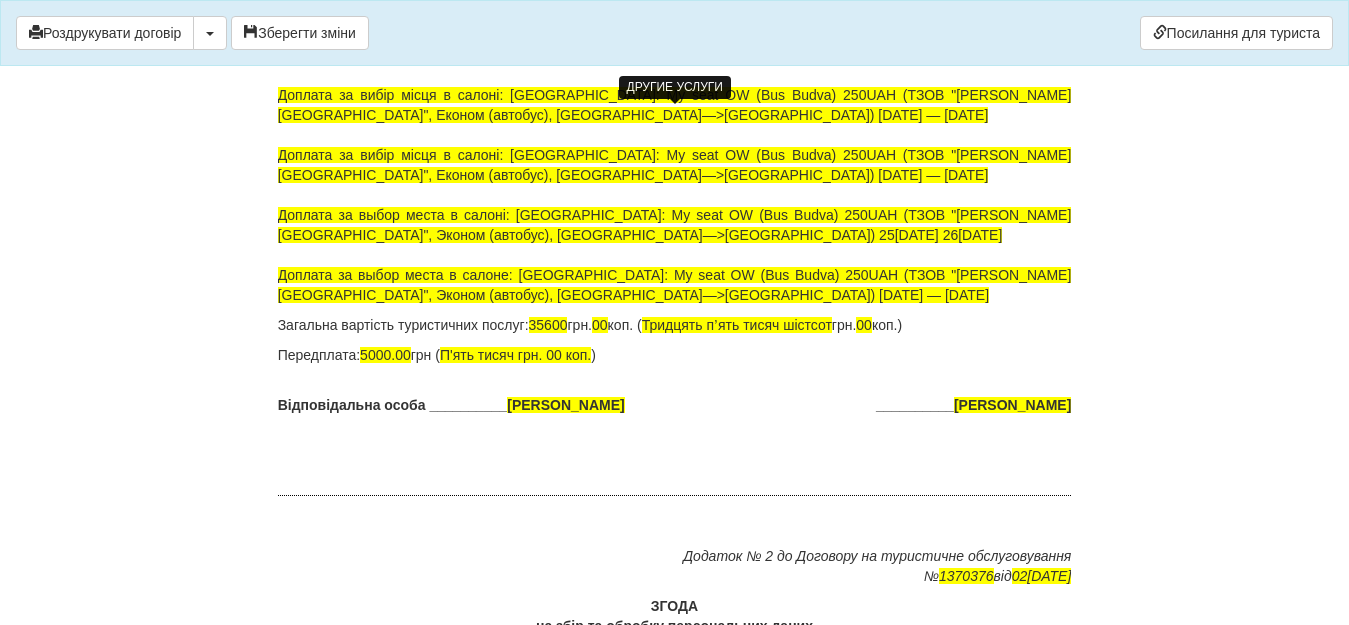 click on "посадки: [GEOGRAPHIC_DATA]: місто посадки Луцьк (KOMPAS 2 BLOCK, Економ (автобус))    17[DATE] 25[DATE]
Доплата за вибір місця в салоні: [GEOGRAPHIC_DATA]: My seat OW (Bus Budva) 250UAH (ТЗОВ "[PERSON_NAME][GEOGRAPHIC_DATA]", Економ (автобус), [GEOGRAPHIC_DATA]—>BUDVA)    17[DATE] 18[DATE]
Доплата за вибір місця в салоні: [GEOGRAPHIC_DATA]: My seat OW (Bus Budva) 250UAH (ТЗОВ "[PERSON_NAME][GEOGRAPHIC_DATA]", Економ (автобус), [GEOGRAPHIC_DATA]—>BUDVA)    17[DATE] 18[DATE]
Доплата за выбор места в салоні: [GEOGRAPHIC_DATA]: My seat OW (Bus Budva) 250UAH (ТЗОВ "[PERSON_NAME][GEOGRAPHIC_DATA]", [GEOGRAPHIC_DATA] (автобус), BUDVA—>[GEOGRAPHIC_DATA])    25[DATE] 26[DATE]
Доплата за выбор места в салоне: [GEOGRAPHIC_DATA]: My seat OW (Bus Budva) 250UAH (ТЗОВ "[PERSON_NAME][GEOGRAPHIC_DATA]", [GEOGRAPHIC_DATA] (автобус), BUDVA—>[GEOGRAPHIC_DATA])    25[DATE] 26[DATE]" at bounding box center [675, 165] 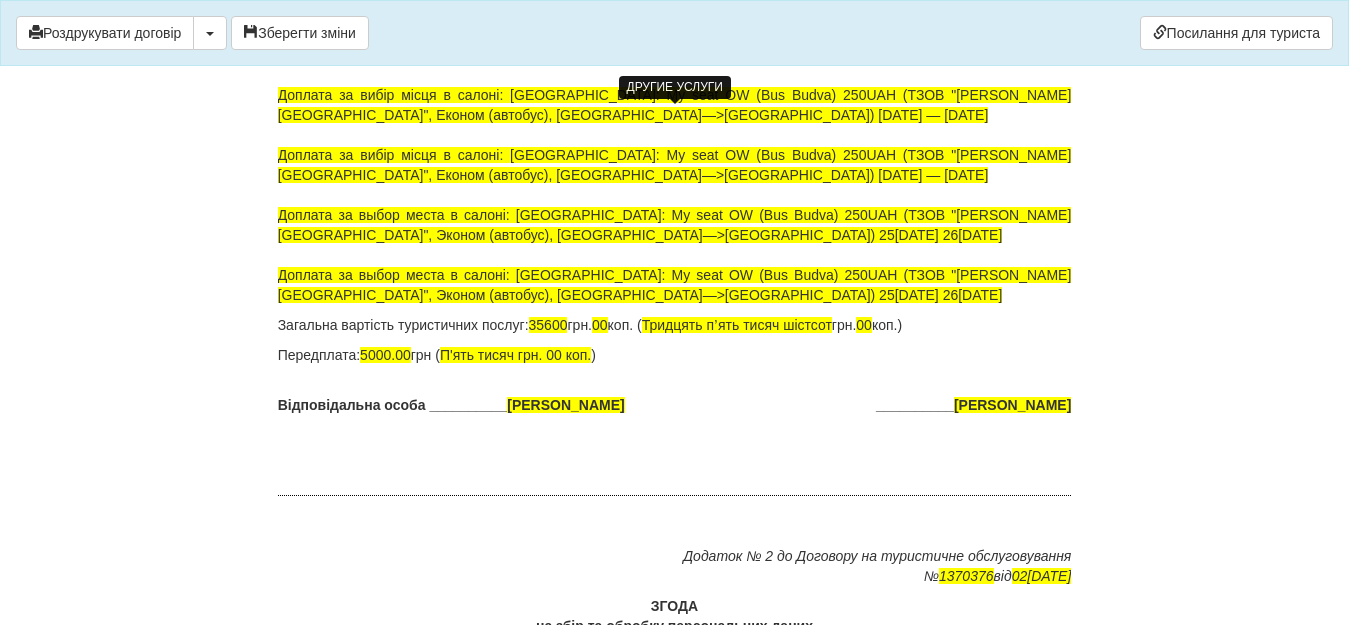 click on "посадки: [GEOGRAPHIC_DATA]: місто посадки Луцьк (KOMPAS 2 BLOCK, Економ (автобус))    [DATE] — [DATE]
Доплата за вибір місця в салоні: [GEOGRAPHIC_DATA]: My seat OW (Bus Budva) 250UAH (ТЗОВ "[PERSON_NAME][GEOGRAPHIC_DATA]", Економ (автобус), [GEOGRAPHIC_DATA]—>BUDVA)    [DATE] — [DATE]
Доплата за вибір місця в салоні: [GEOGRAPHIC_DATA]: My seat OW (Bus Budva) 250UAH (ТЗОВ "[PERSON_NAME][GEOGRAPHIC_DATA]", Економ (автобус), [GEOGRAPHIC_DATA]—>BUDVA)    [DATE] — [DATE]
Доплата за выбор места в салоні: [GEOGRAPHIC_DATA]: My seat OW (Bus Budva) 250UAH (ТЗОВ "[PERSON_NAME][GEOGRAPHIC_DATA]", [GEOGRAPHIC_DATA] (автобус), BUDVA—>[GEOGRAPHIC_DATA])    [DATE] — [DATE]
Доплата за выбор места в салоні: [GEOGRAPHIC_DATA]: My seat OW (Bus Budva) 250UAH (ТЗОВ "[PERSON_NAME][GEOGRAPHIC_DATA]", [GEOGRAPHIC_DATA] (автобус), BUDVA—>[GEOGRAPHIC_DATA])    [DATE] — [DATE]" at bounding box center [675, 165] 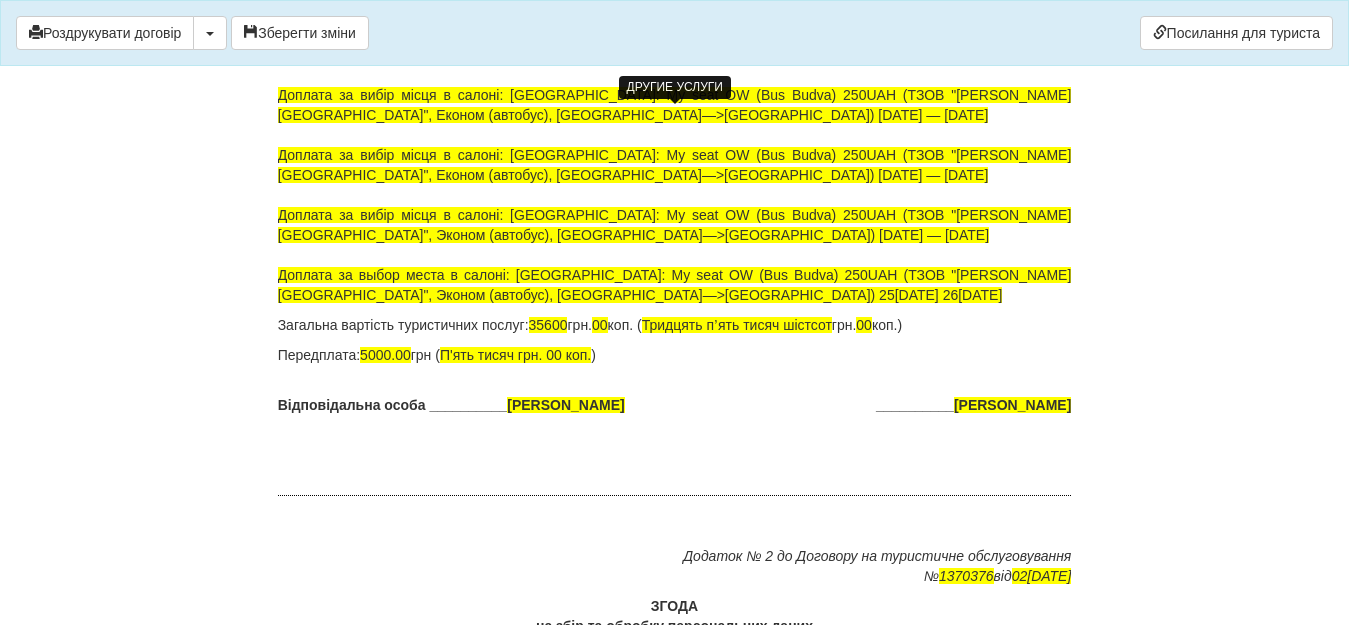 click on "посадки: [GEOGRAPHIC_DATA]: місто посадки Луцьк (KOMPAS 2 BLOCK, Економ (автобус))    [DATE] — [DATE]
Доплата за вибір місця в салоні: [GEOGRAPHIC_DATA]: My seat OW (Bus Budva) 250UAH (ТЗОВ "[PERSON_NAME][GEOGRAPHIC_DATA]", Економ (автобус), [GEOGRAPHIC_DATA]—>BUDVA)    [DATE] — [DATE]
Доплата за вибір місця в салоні: [GEOGRAPHIC_DATA]: My seat OW (Bus Budva) 250UAH (ТЗОВ "[PERSON_NAME][GEOGRAPHIC_DATA]", Економ (автобус), [GEOGRAPHIC_DATA]—>BUDVA)    [DATE] — [DATE]
Доплата за вибір місця в салоні: [GEOGRAPHIC_DATA]: My seat OW (Bus Budva) 250UAH (ТЗОВ "[PERSON_NAME][GEOGRAPHIC_DATA]", [GEOGRAPHIC_DATA] (автобус), BUDVA—>[GEOGRAPHIC_DATA])    [DATE] — [DATE]
Доплата за выбор места в салоні: [GEOGRAPHIC_DATA]: My seat OW (Bus Budva) 250UAH (ТЗОВ "[PERSON_NAME][GEOGRAPHIC_DATA]", [GEOGRAPHIC_DATA] (автобус), BUDVA—>[GEOGRAPHIC_DATA])    [DATE] — [DATE]" at bounding box center [675, 165] 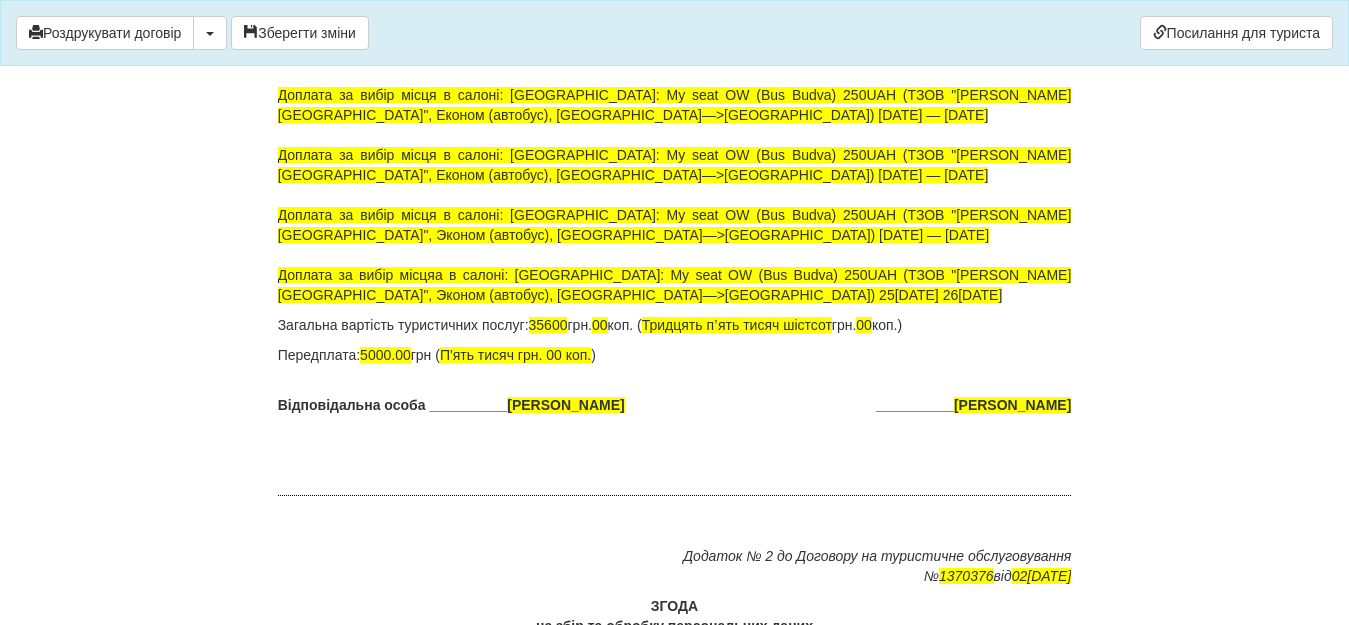 click on "Додаткова інформація: Місто  посадки: [GEOGRAPHIC_DATA]: місто посадки Луцьк (KOMPAS 2 BLOCK, Економ (автобус))    17[DATE] 25[DATE]
Доплата за вибір місця в салоні: [GEOGRAPHIC_DATA]: My seat OW (Bus Budva) 250UAH (ТЗОВ "[PERSON_NAME][GEOGRAPHIC_DATA]", Економ (автобус), [GEOGRAPHIC_DATA]—>BUDVA)    17[DATE] 18[DATE]
Доплата за вибір місця в салоні: [GEOGRAPHIC_DATA]: My seat OW (Bus Budva) 250UAH (ТЗОВ "[PERSON_NAME][GEOGRAPHIC_DATA]", Економ (автобус), [GEOGRAPHIC_DATA]—>BUDVA)    17[DATE] 18[DATE]
Доплата за вибір місця в салоні: [GEOGRAPHIC_DATA]: My seat OW (Bus Budva) 250UAH (ТЗОВ "[PERSON_NAME][GEOGRAPHIC_DATA]", [GEOGRAPHIC_DATA] (автобус), BUDVA—>[GEOGRAPHIC_DATA])    25[DATE] 26[DATE]" at bounding box center [675, 165] 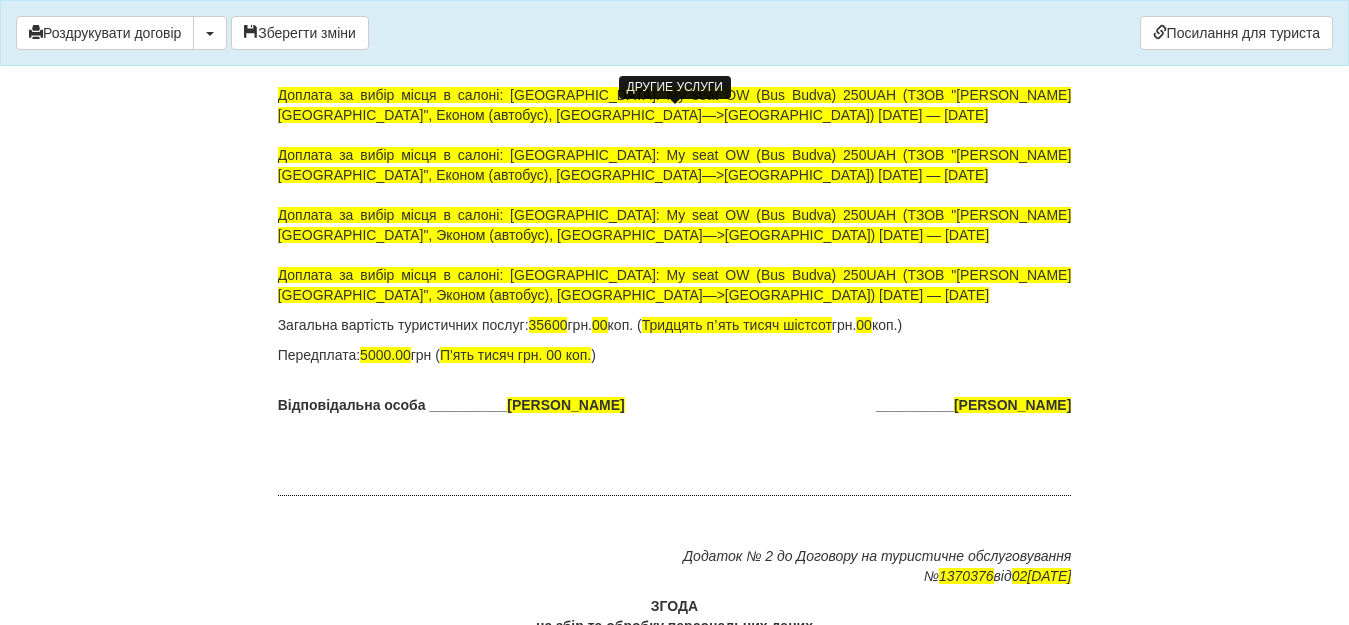 click on "посадки: [GEOGRAPHIC_DATA]: місто посадки Луцьк (KOMPAS 2 BLOCK, Економ (автобус))    [DATE] — [DATE]
Доплата за вибір місця в салоні: [GEOGRAPHIC_DATA]: My seat OW (Bus Budva) 250UAH (ТЗОВ "[PERSON_NAME][GEOGRAPHIC_DATA]", Економ (автобус), [GEOGRAPHIC_DATA]—>BUDVA)    [DATE] — [DATE]
Доплата за вибір місця в салоні: [GEOGRAPHIC_DATA]: My seat OW (Bus Budva) 250UAH (ТЗОВ "[PERSON_NAME][GEOGRAPHIC_DATA]", Економ (автобус), [GEOGRAPHIC_DATA]—>BUDVA)    [DATE] — [DATE]
Доплата за вибір місця в салоні: [GEOGRAPHIC_DATA]: My seat OW (Bus Budva) 250UAH (ТЗОВ "[PERSON_NAME][GEOGRAPHIC_DATA]", [GEOGRAPHIC_DATA] (автобус), BUDVA—>[GEOGRAPHIC_DATA])    [DATE] — [DATE]
Доплата за вибір місця в салоні: [GEOGRAPHIC_DATA]: My seat OW (Bus Budva) 250UAH (ТЗОВ "[PERSON_NAME][GEOGRAPHIC_DATA]", [GEOGRAPHIC_DATA] (автобус), BUDVA—>[GEOGRAPHIC_DATA])    [DATE] — [DATE]" at bounding box center [675, 165] 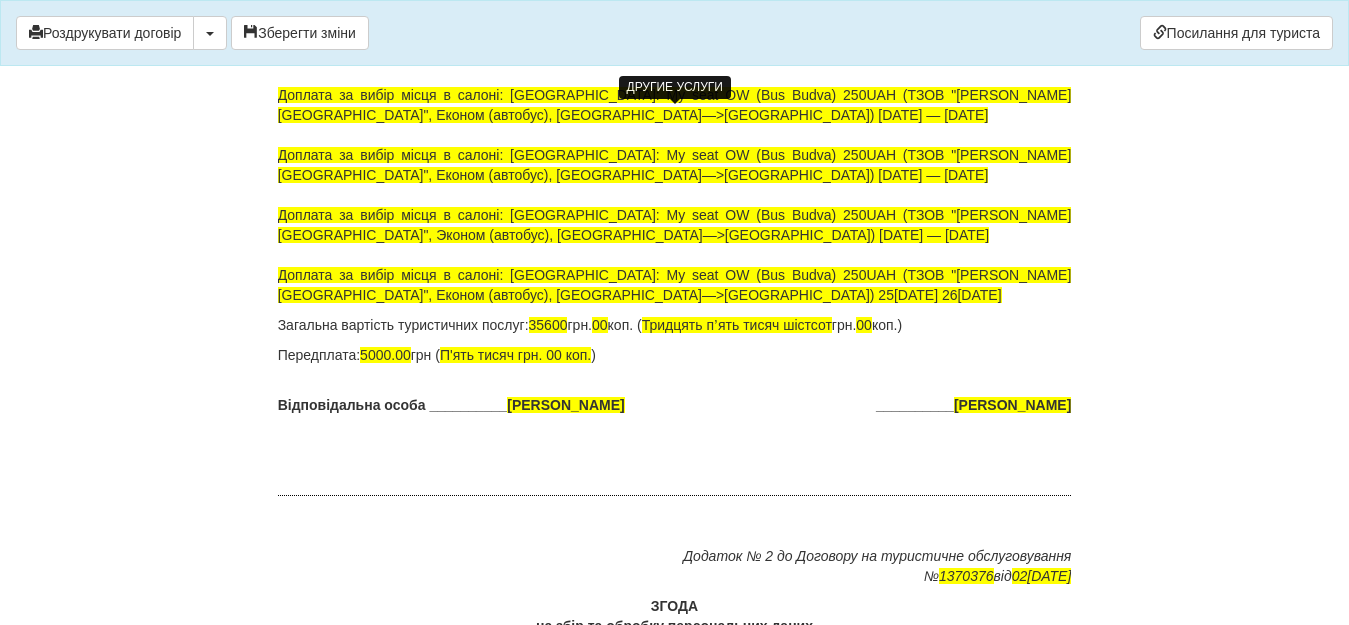 click on "посадки: [GEOGRAPHIC_DATA]: місто посадки Луцьк (KOMPAS 2 BLOCK, Економ (автобус))    17[DATE] 25[DATE]
Доплата за вибір місця в салоні: [GEOGRAPHIC_DATA]: My seat OW (Bus Budva) 250UAH (ТЗОВ "[PERSON_NAME][GEOGRAPHIC_DATA]", Економ (автобус), [GEOGRAPHIC_DATA]—>BUDVA)    17[DATE] 18[DATE]
Доплата за вибір місця в салоні: [GEOGRAPHIC_DATA]: My seat OW (Bus Budva) 250UAH (ТЗОВ "[PERSON_NAME][GEOGRAPHIC_DATA]", Економ (автобус), [GEOGRAPHIC_DATA]—>BUDVA)    17[DATE] 18[DATE]
Доплата за вибір місця в салоні: [GEOGRAPHIC_DATA]: My seat OW (Bus Budva) 250UAH (ТЗОВ "[PERSON_NAME][GEOGRAPHIC_DATA]", [GEOGRAPHIC_DATA] (автобус), BUDVA—>[GEOGRAPHIC_DATA])    25[DATE] 26[DATE]
Доплата за вибір місця в салоні: [GEOGRAPHIC_DATA]: My seat OW (Bus Budva) 250UAH (ТЗОВ "[PERSON_NAME][GEOGRAPHIC_DATA]", Економ (автобус), BUDVA—>[GEOGRAPHIC_DATA])    25[DATE] 26[DATE]" at bounding box center [675, 165] 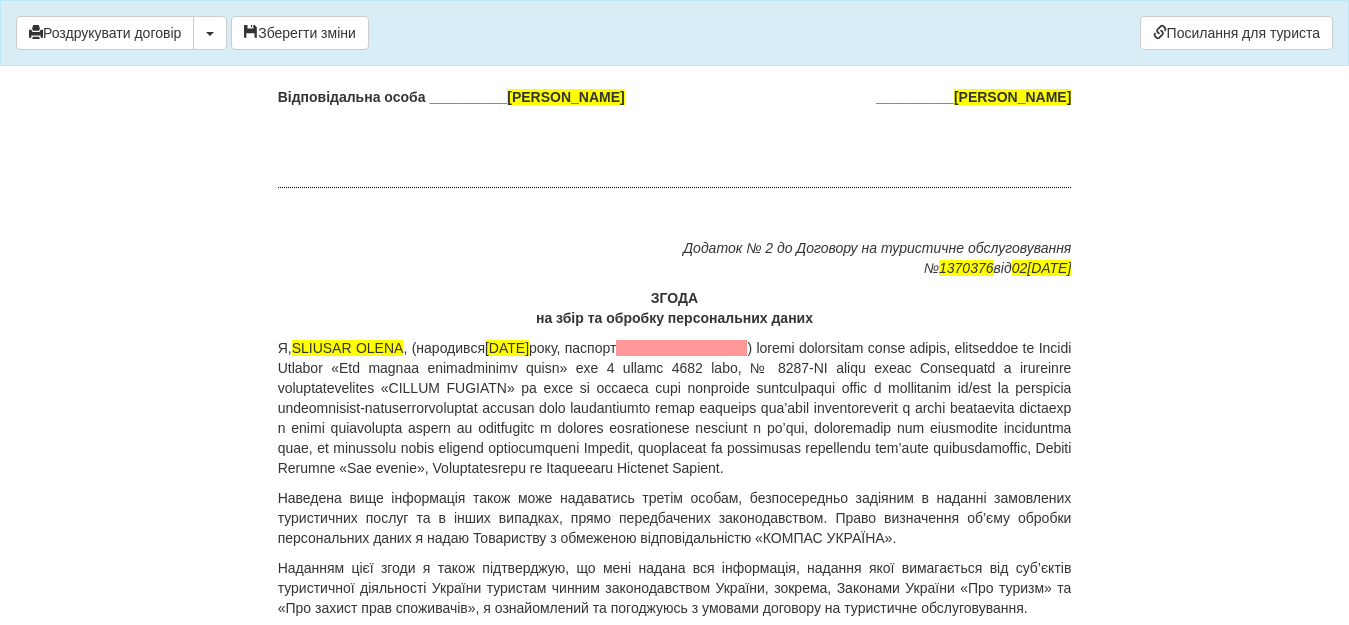 scroll, scrollTop: 13148, scrollLeft: 0, axis: vertical 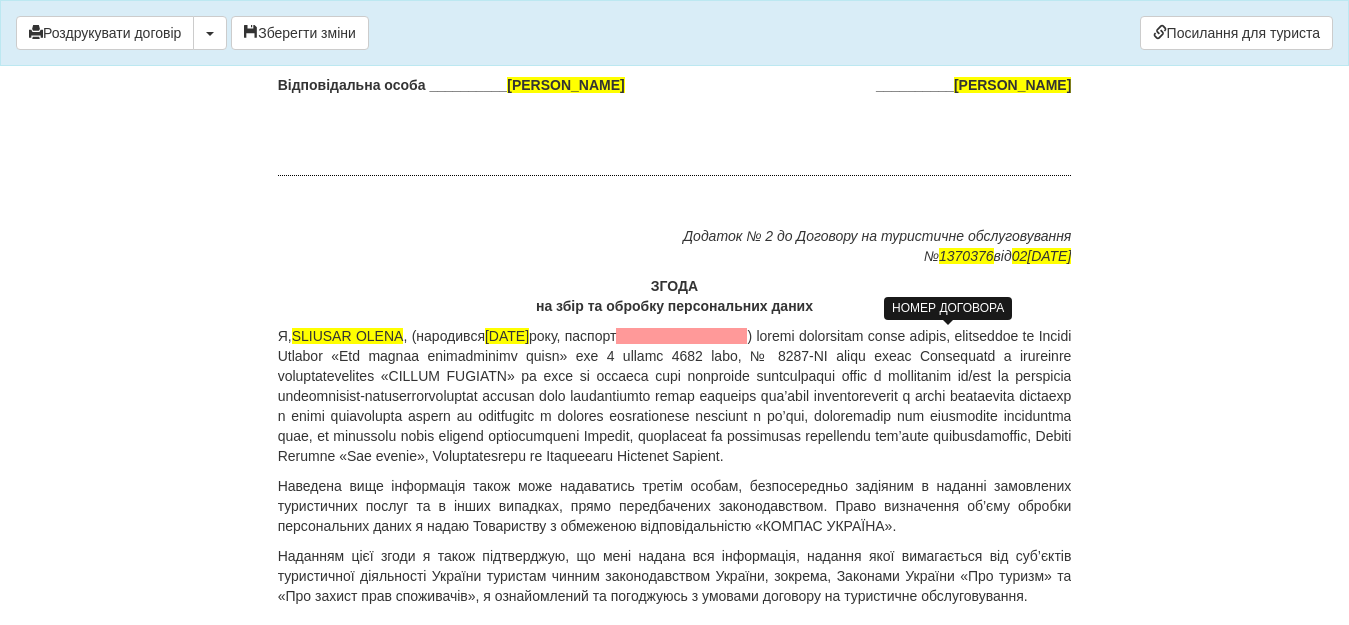 click on "1370376" at bounding box center (966, 256) 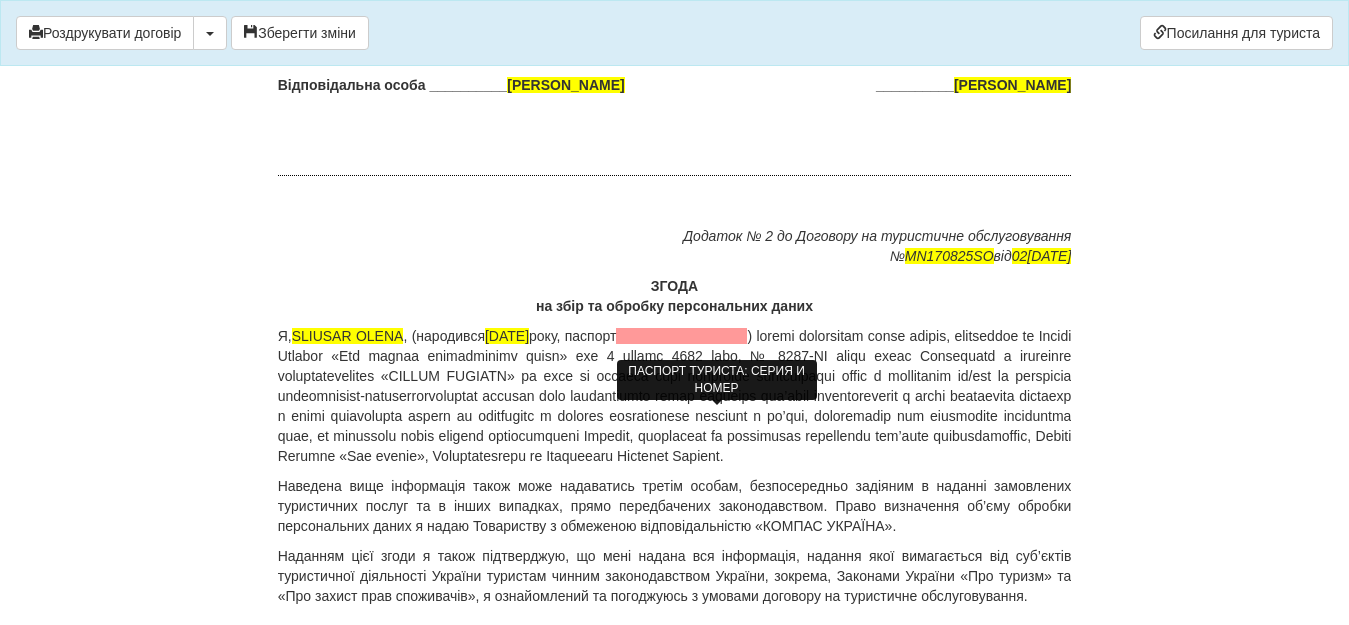 click at bounding box center [681, 336] 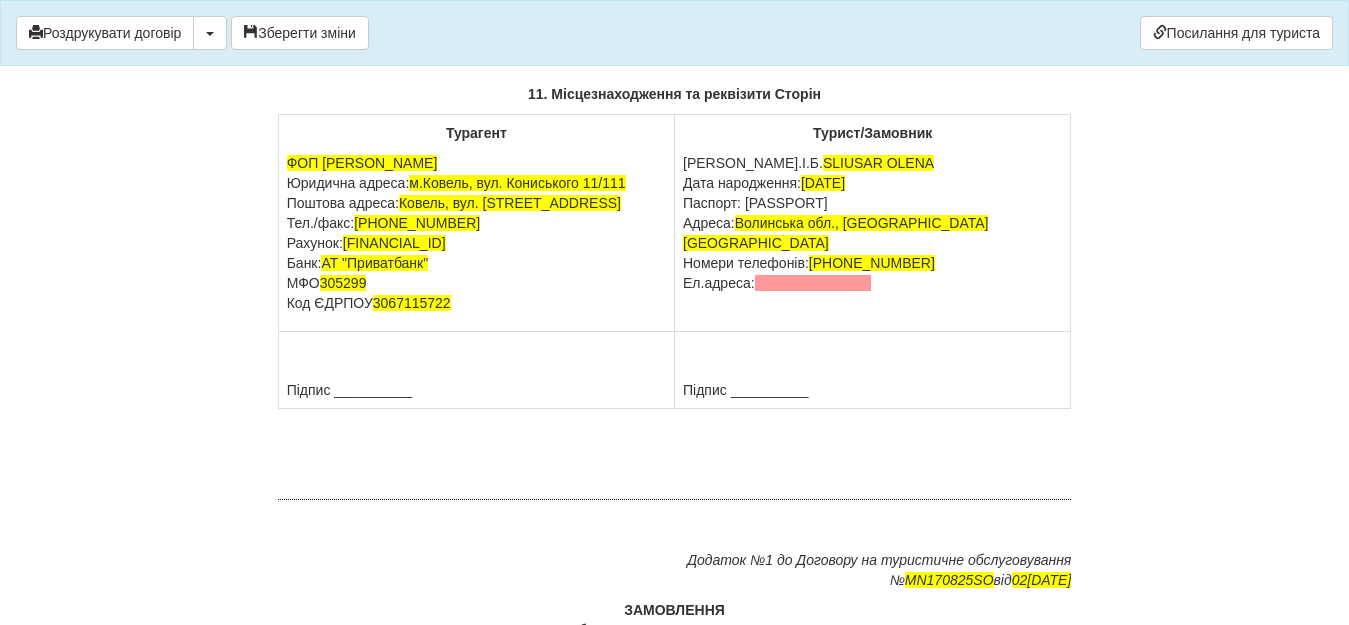scroll, scrollTop: 11355, scrollLeft: 0, axis: vertical 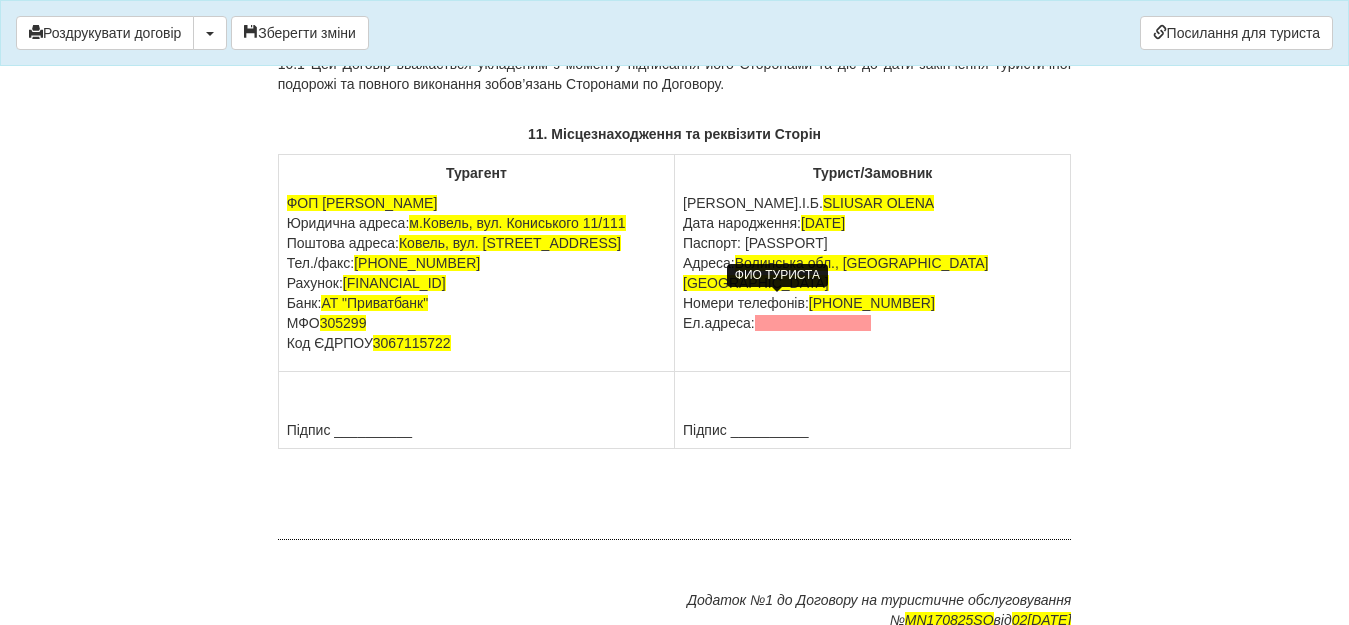 click on "SLIUSAR OLENA" at bounding box center (878, 203) 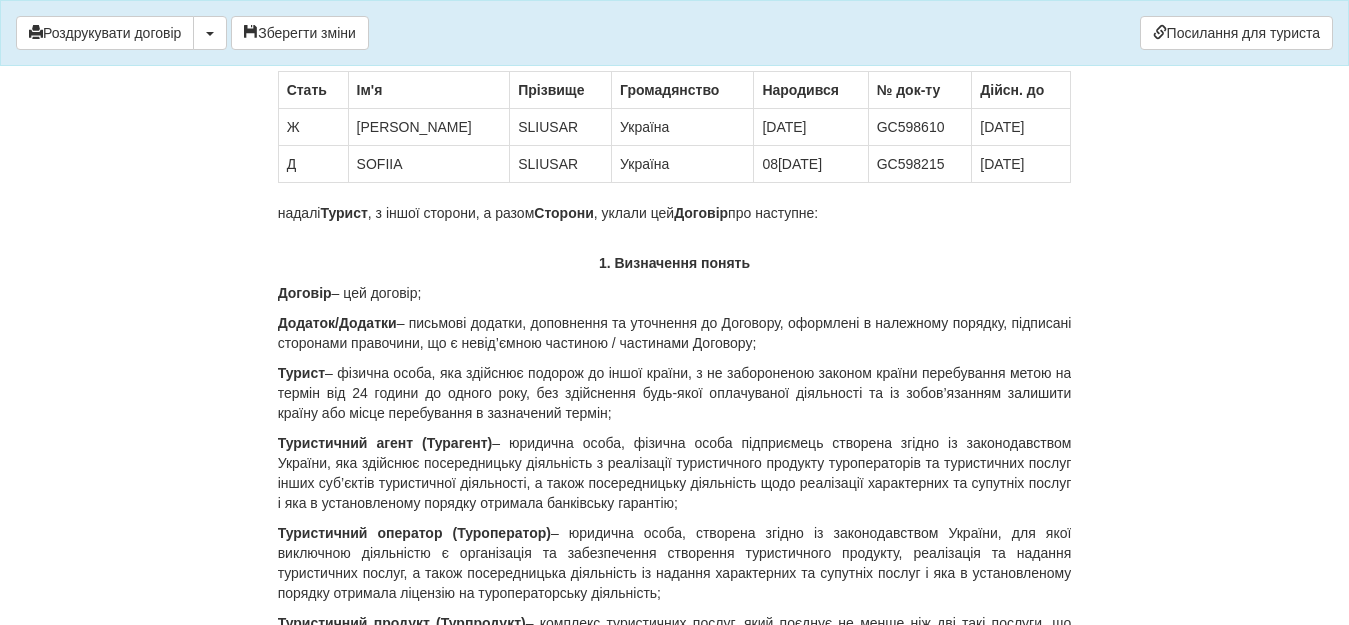 scroll, scrollTop: 66, scrollLeft: 0, axis: vertical 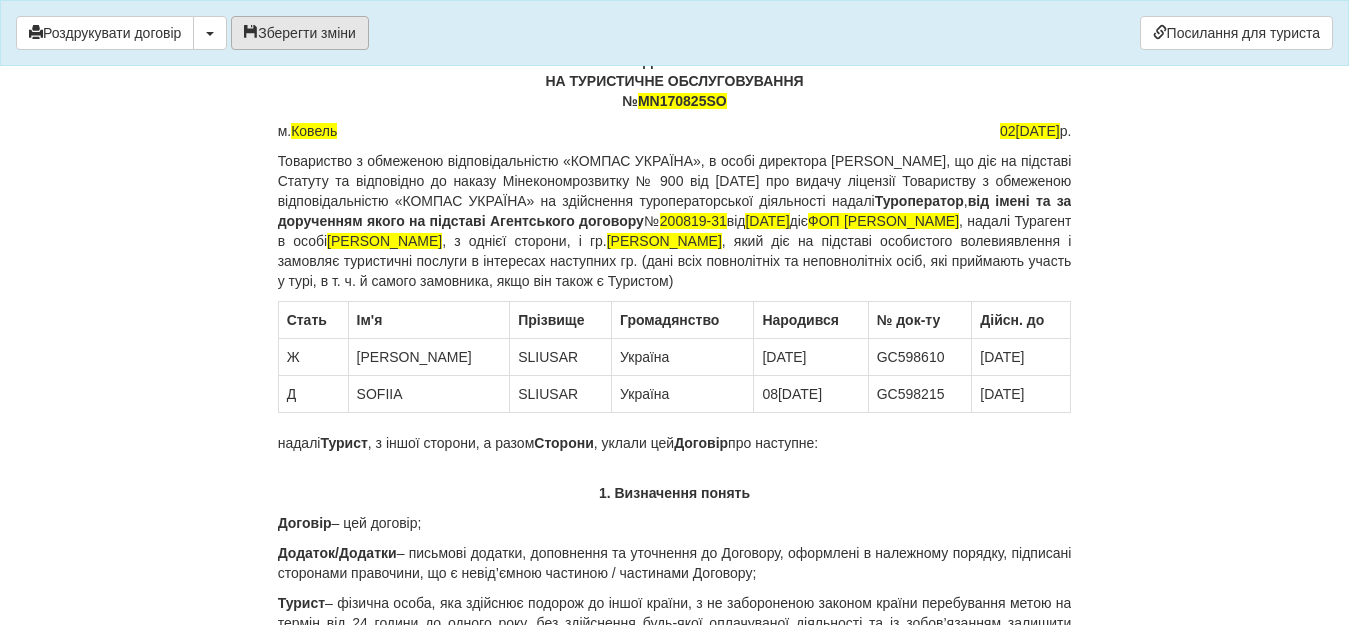 click on "Зберегти зміни" at bounding box center [300, 33] 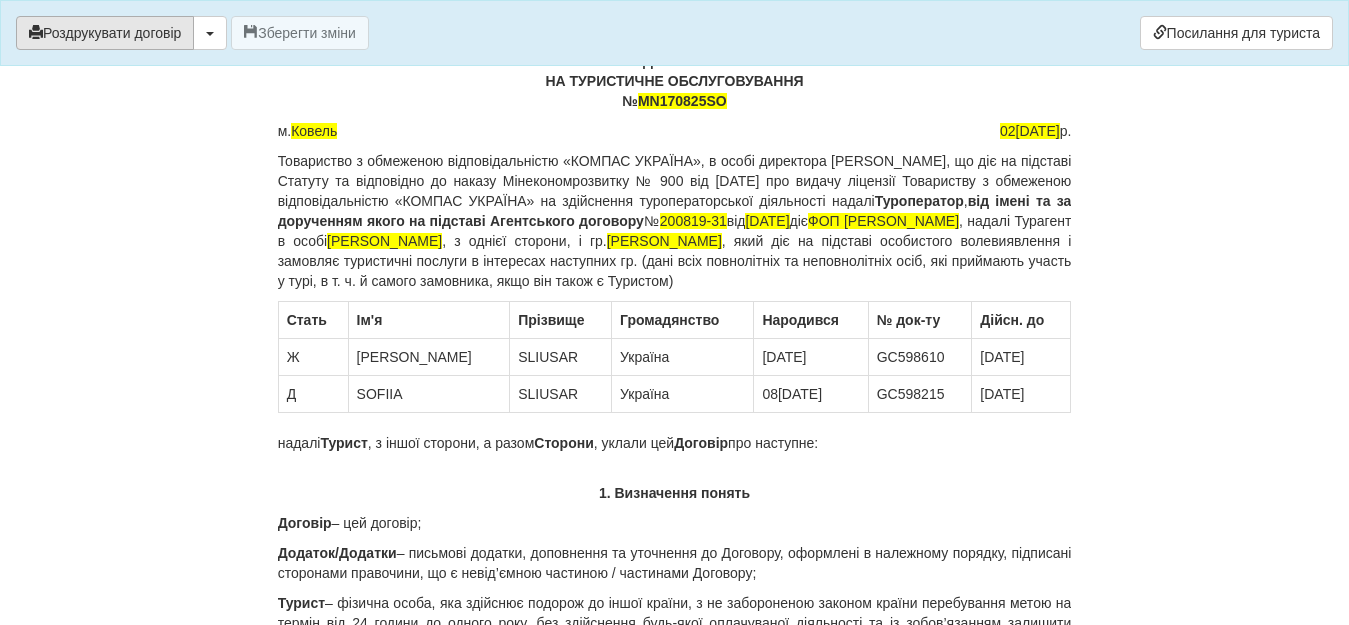 click on "Роздрукувати договір" at bounding box center (105, 33) 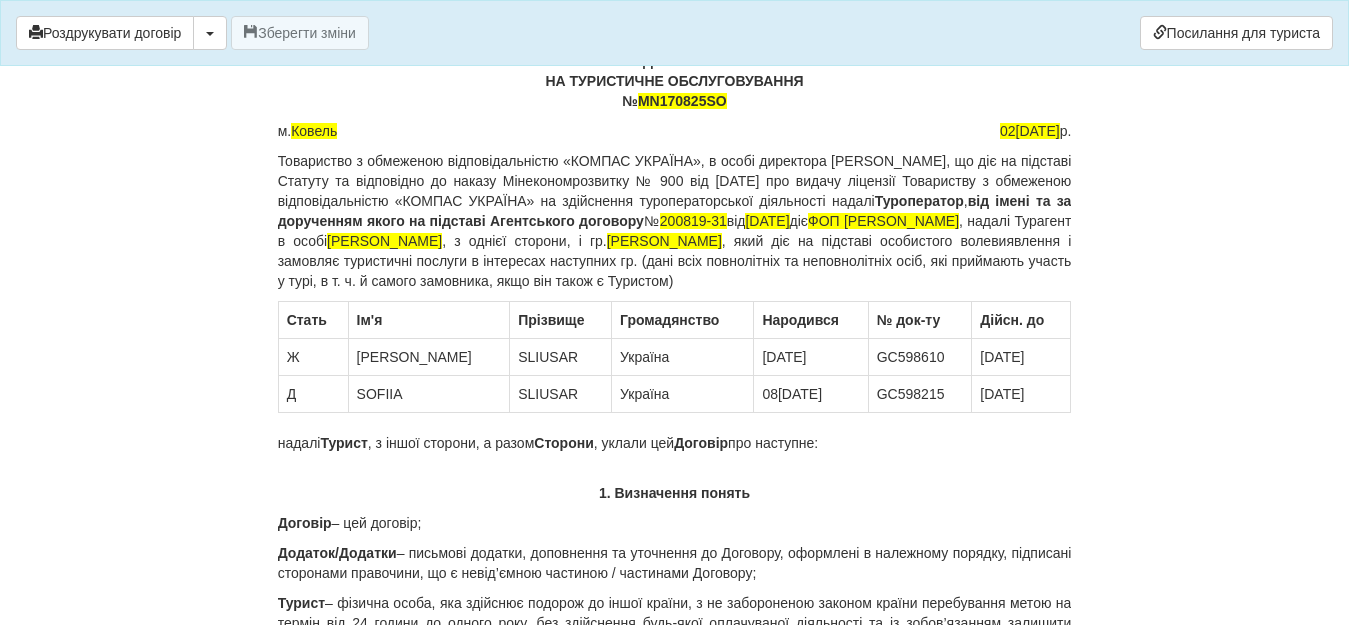drag, startPoint x: 93, startPoint y: 33, endPoint x: 1025, endPoint y: 559, distance: 1070.1869 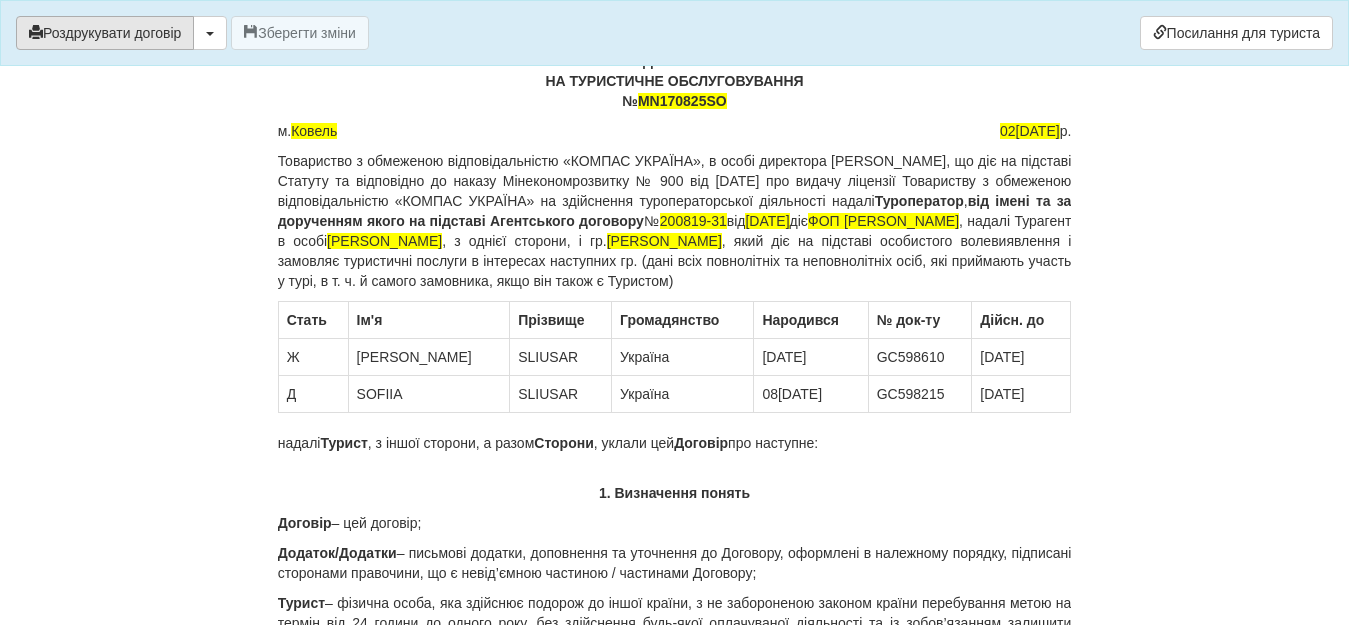click on "Роздрукувати договір" at bounding box center (105, 33) 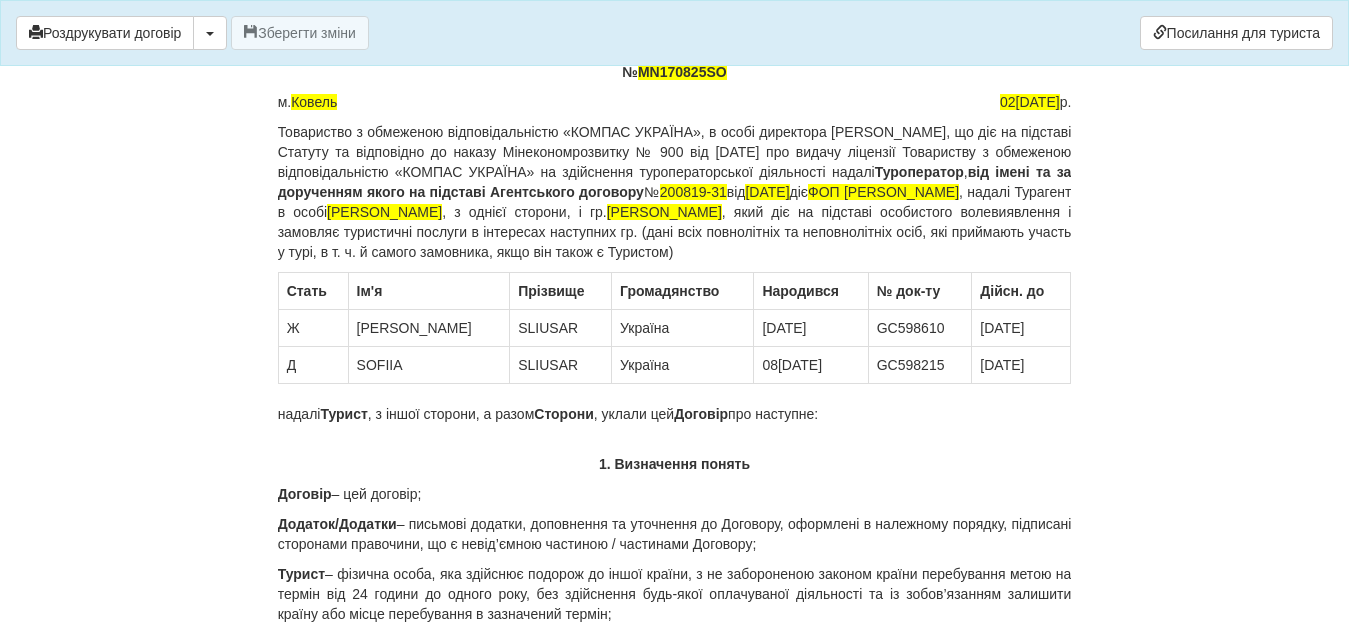 scroll, scrollTop: 0, scrollLeft: 0, axis: both 